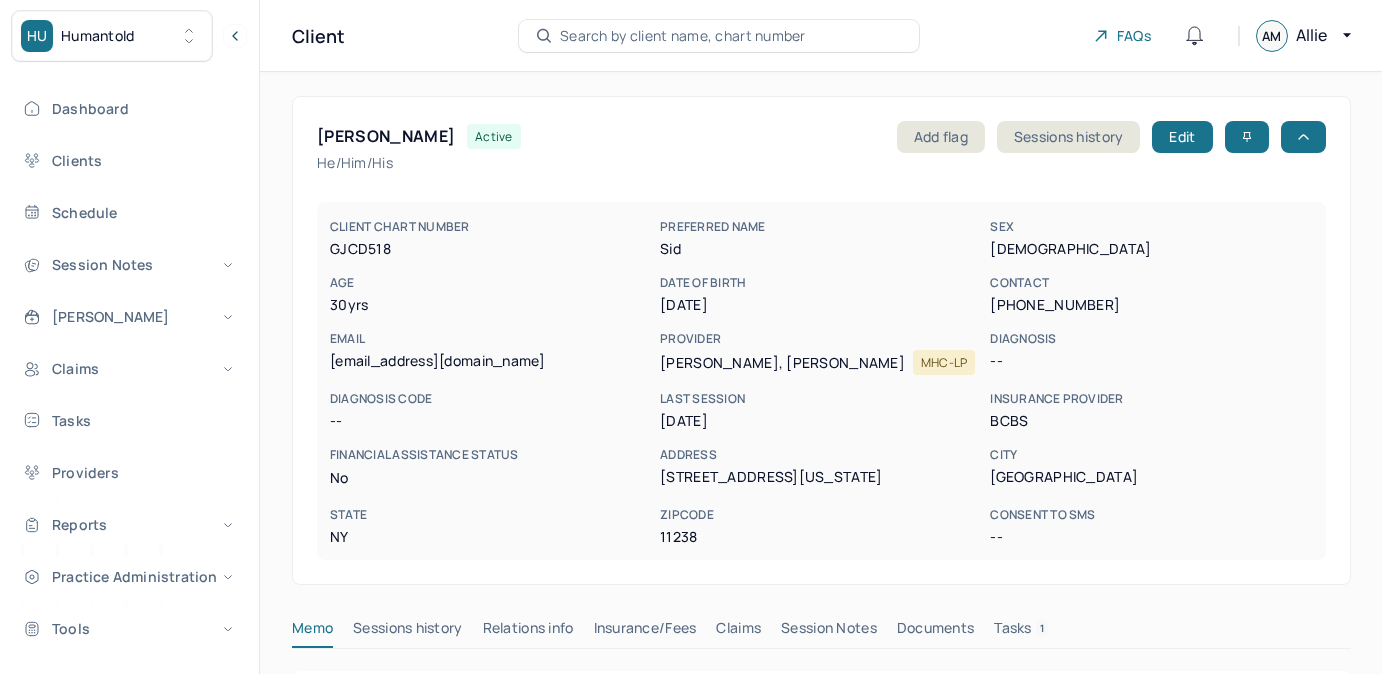 scroll, scrollTop: 0, scrollLeft: 0, axis: both 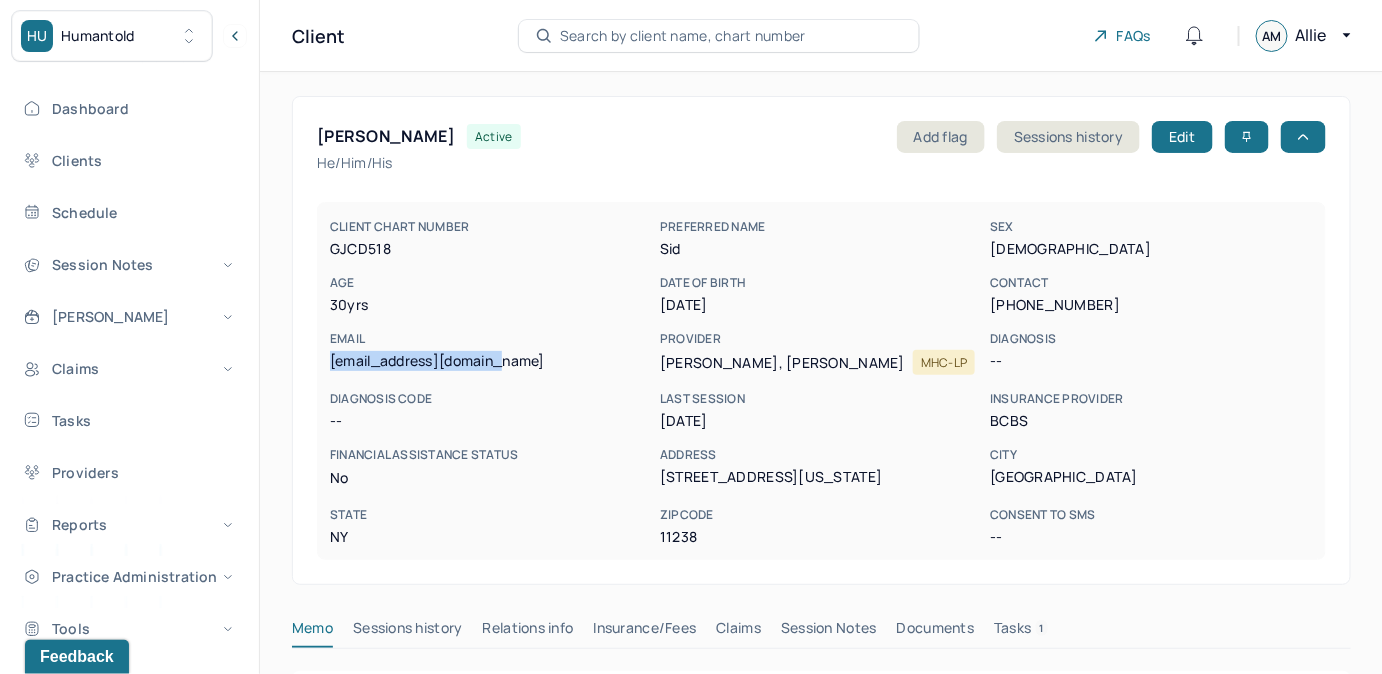 click on "Search by client name, chart number" at bounding box center [683, 36] 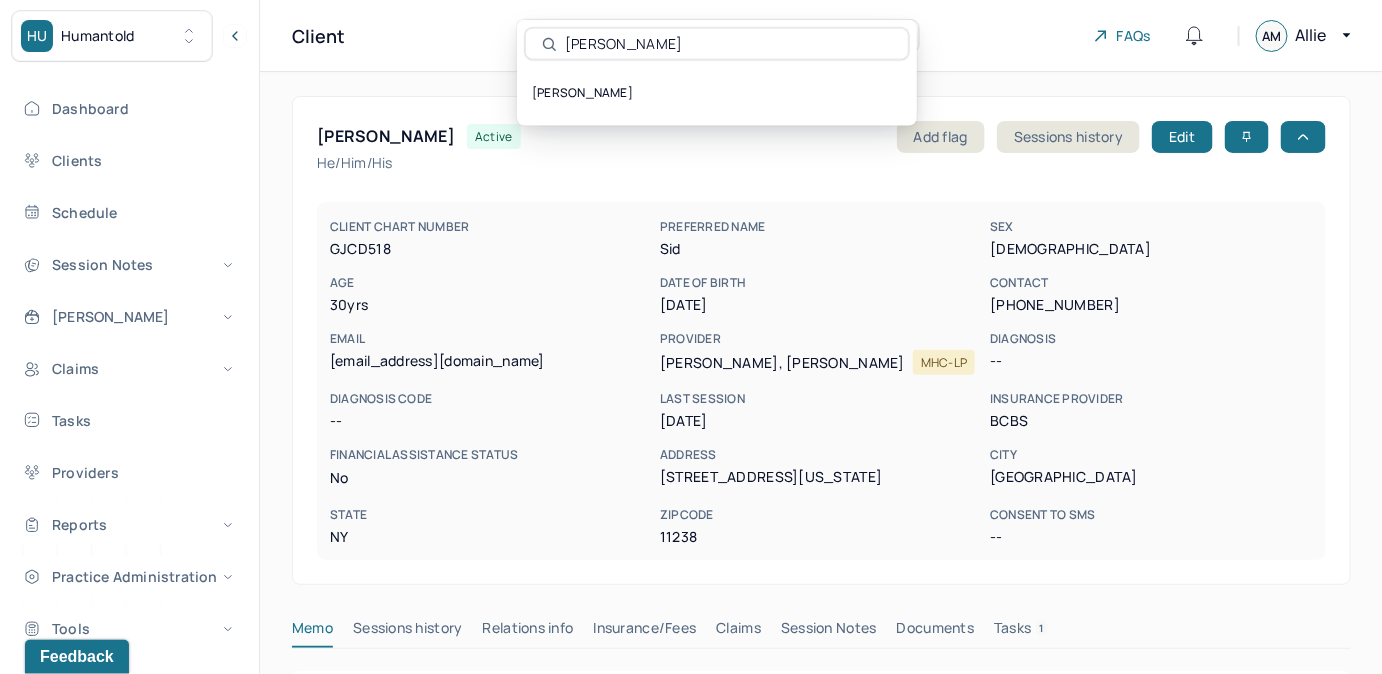 type on "Edwin Lee" 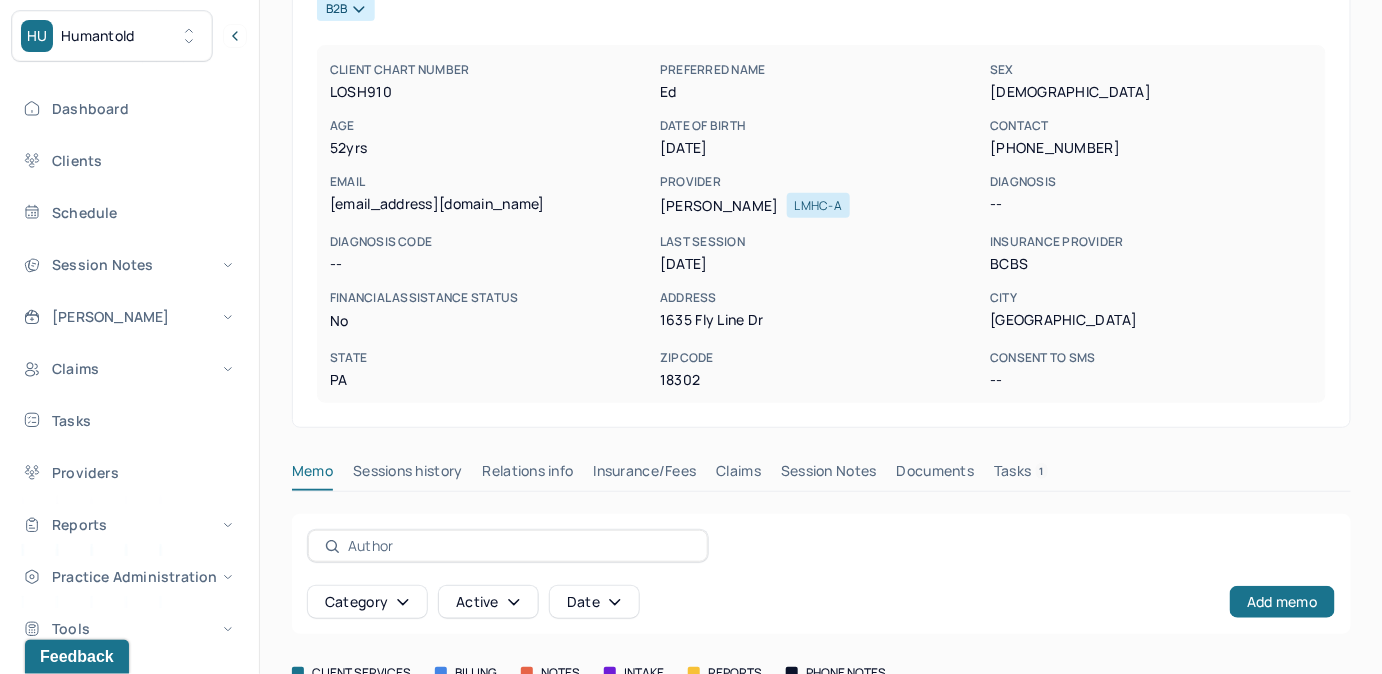 scroll, scrollTop: 181, scrollLeft: 0, axis: vertical 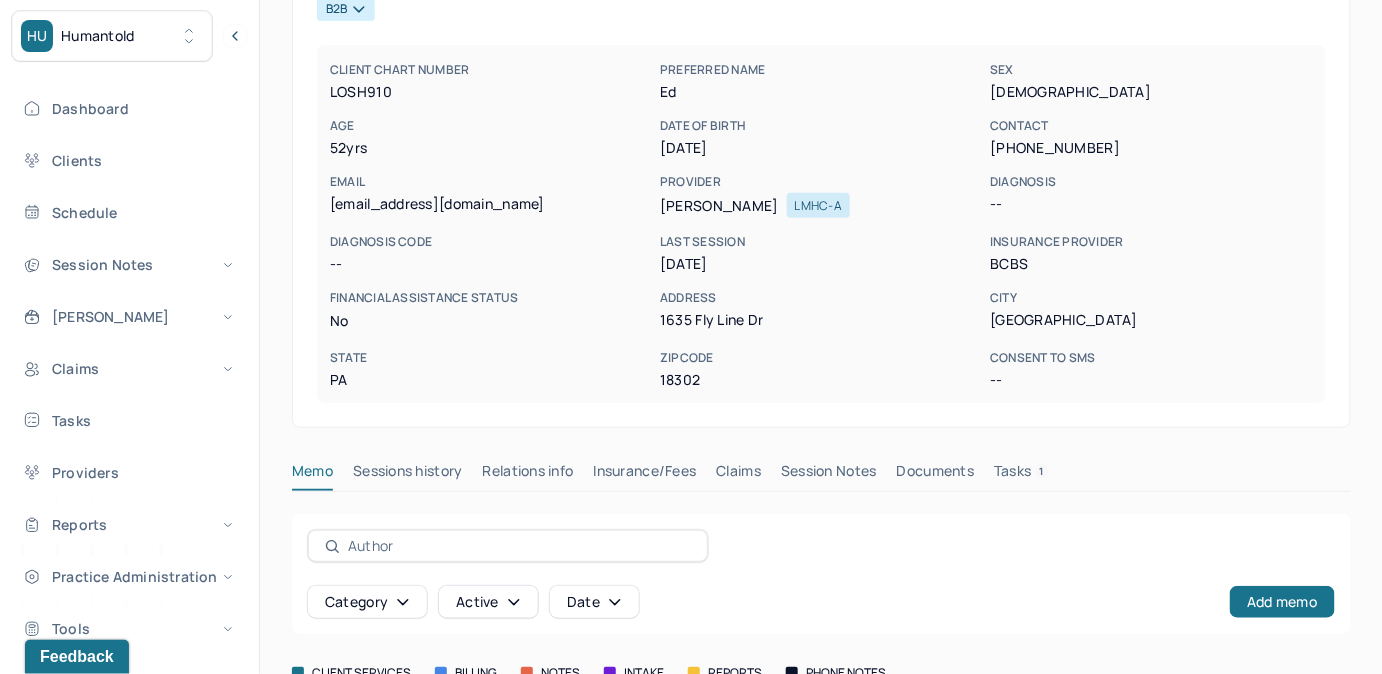 click on "Tasks 1" at bounding box center (1021, 475) 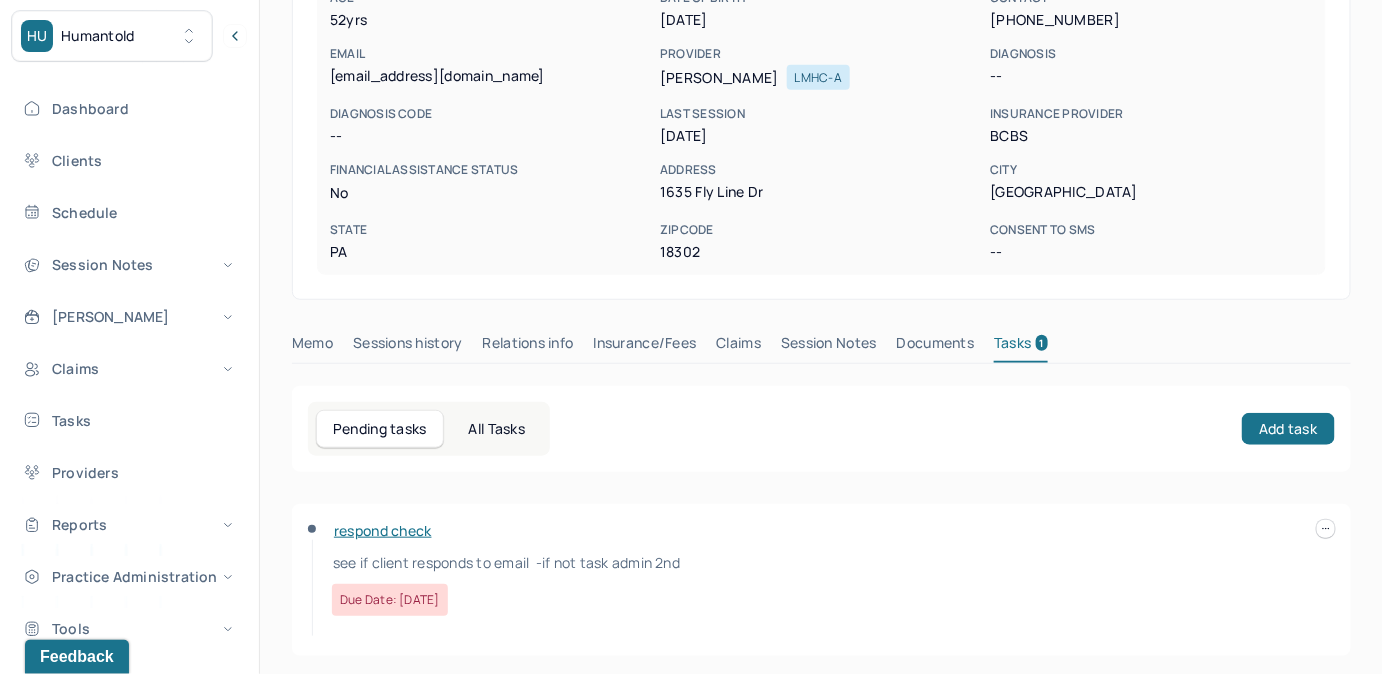 scroll, scrollTop: 316, scrollLeft: 0, axis: vertical 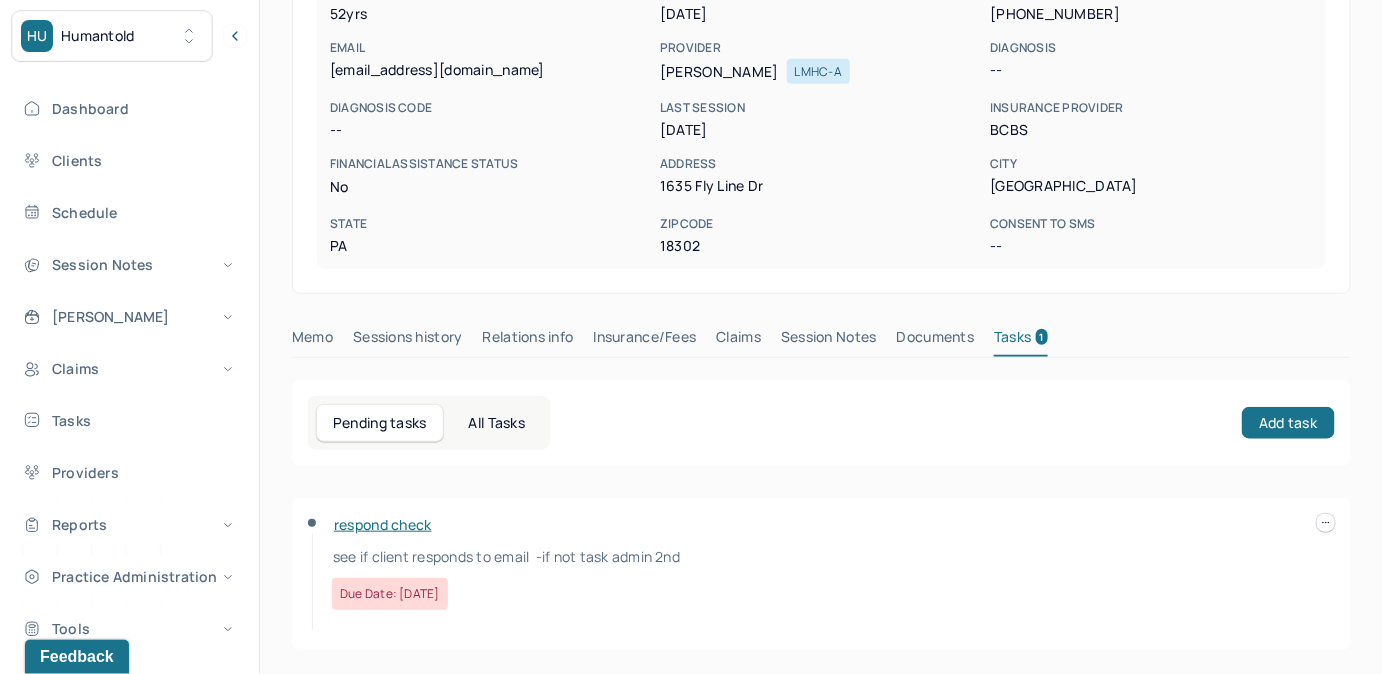 click at bounding box center [1326, 523] 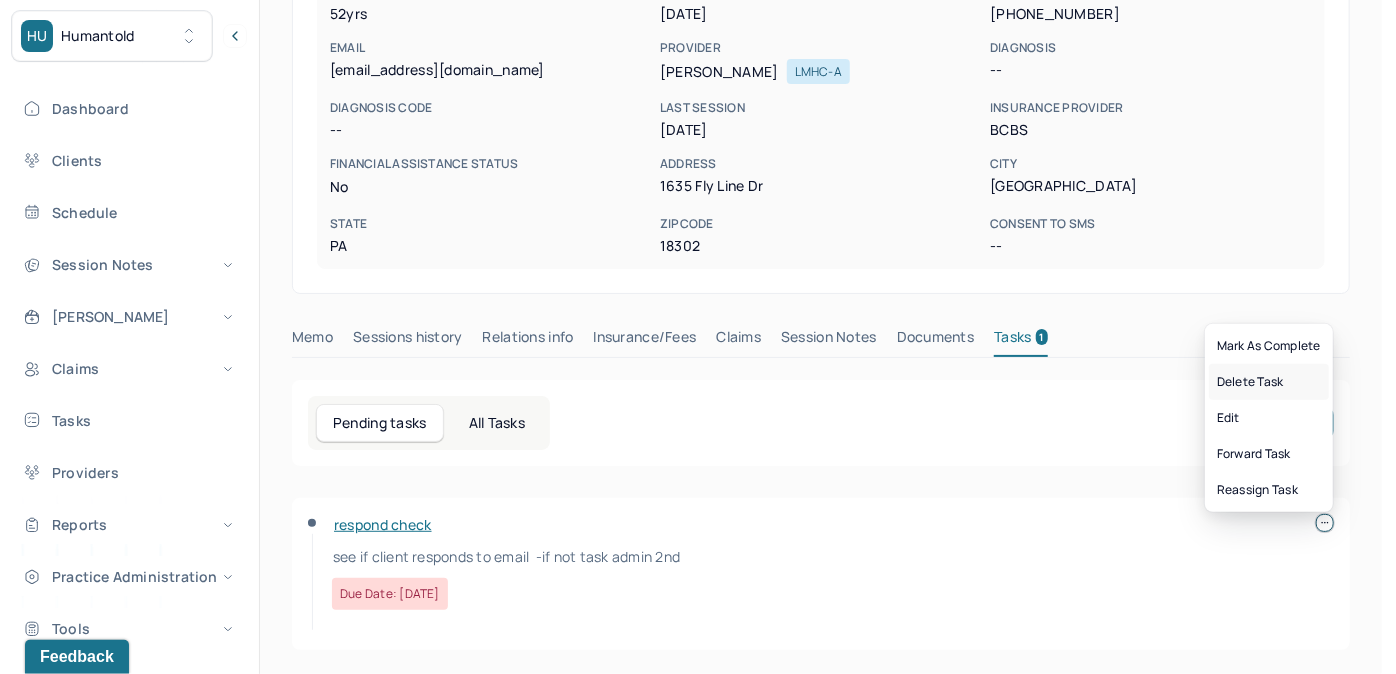 click on "Delete Task" at bounding box center (1269, 382) 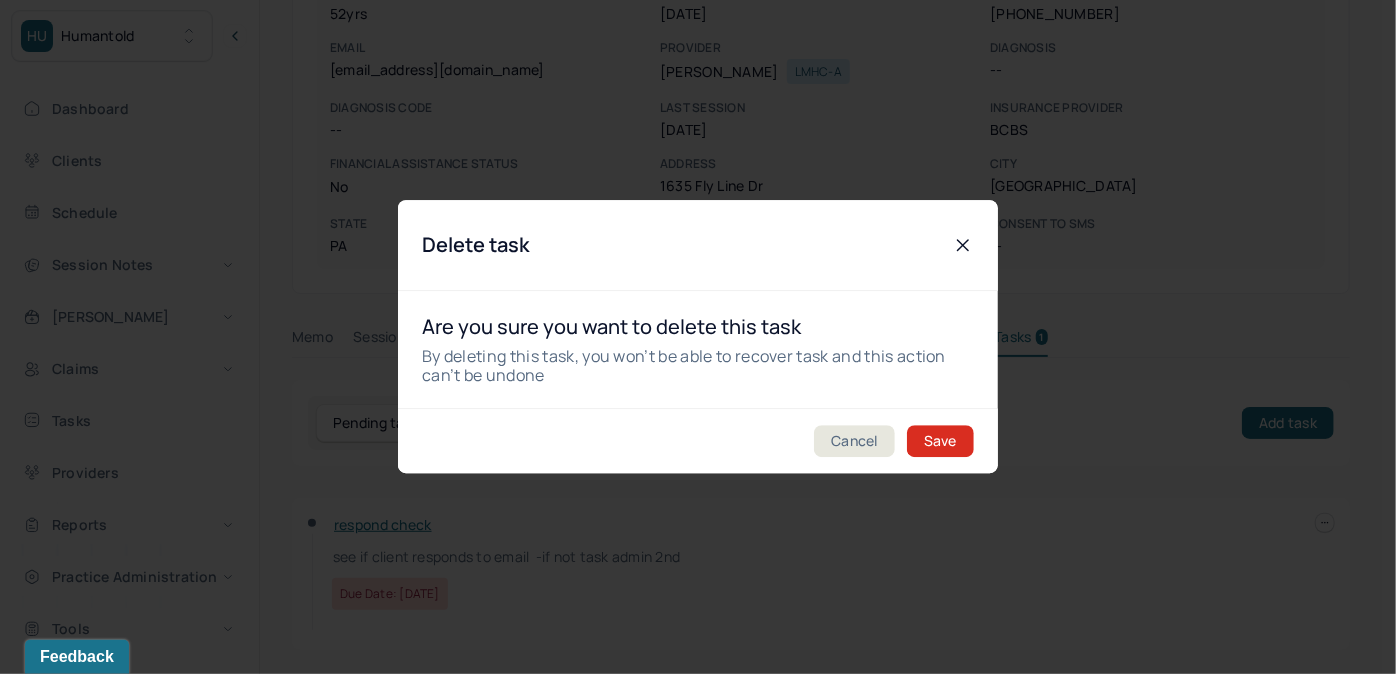 click on "Save" at bounding box center (940, 442) 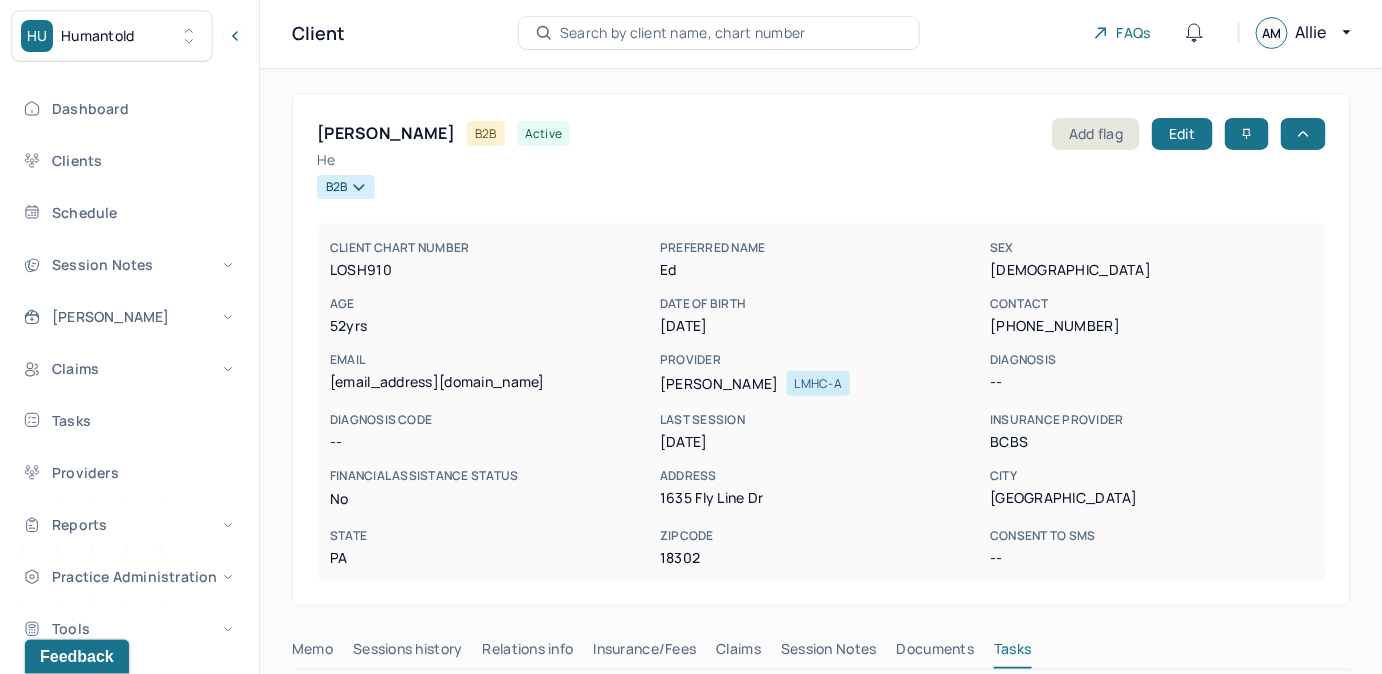 scroll, scrollTop: 0, scrollLeft: 0, axis: both 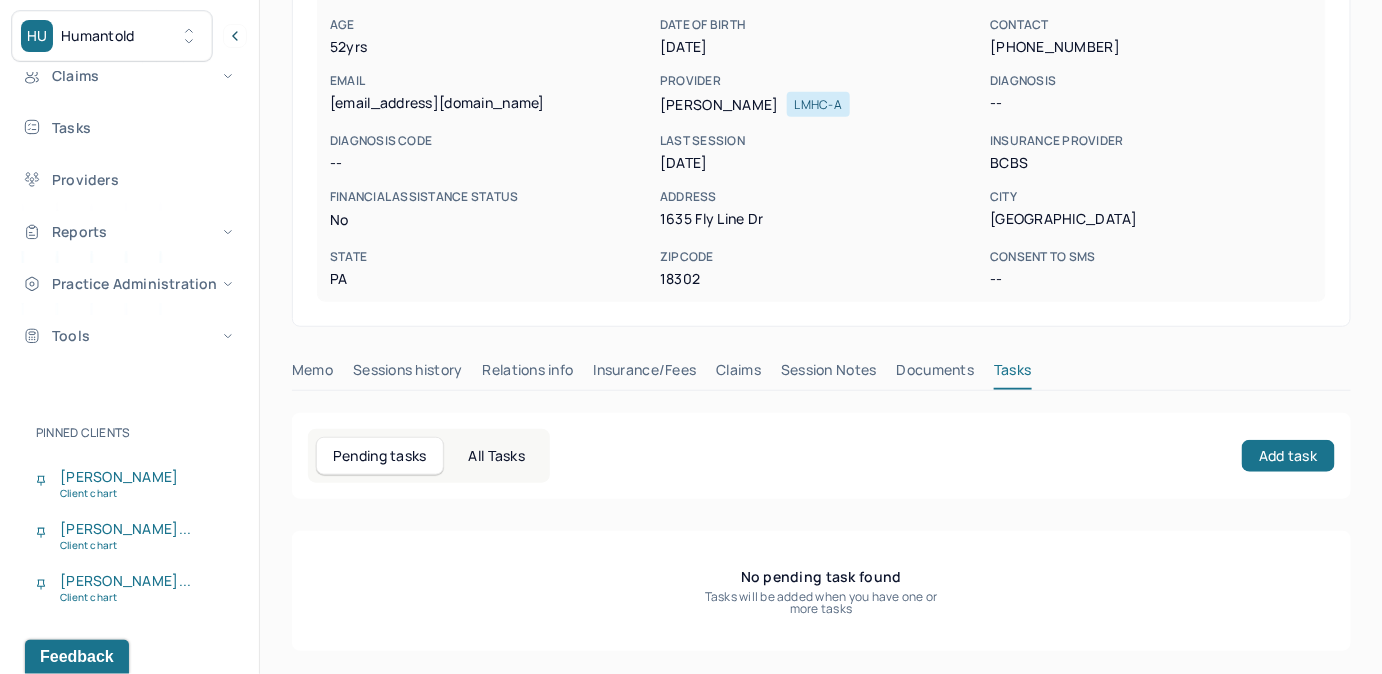 click on "Claims" at bounding box center [738, 374] 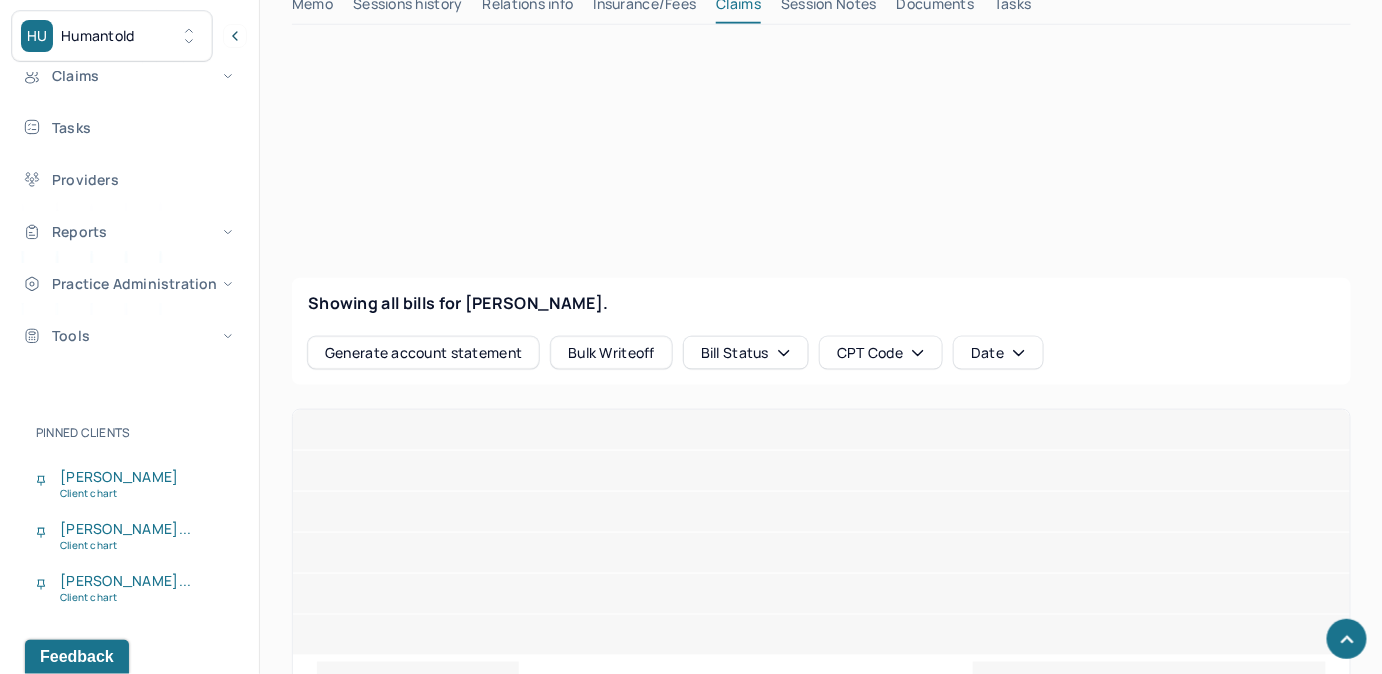 scroll, scrollTop: 645, scrollLeft: 0, axis: vertical 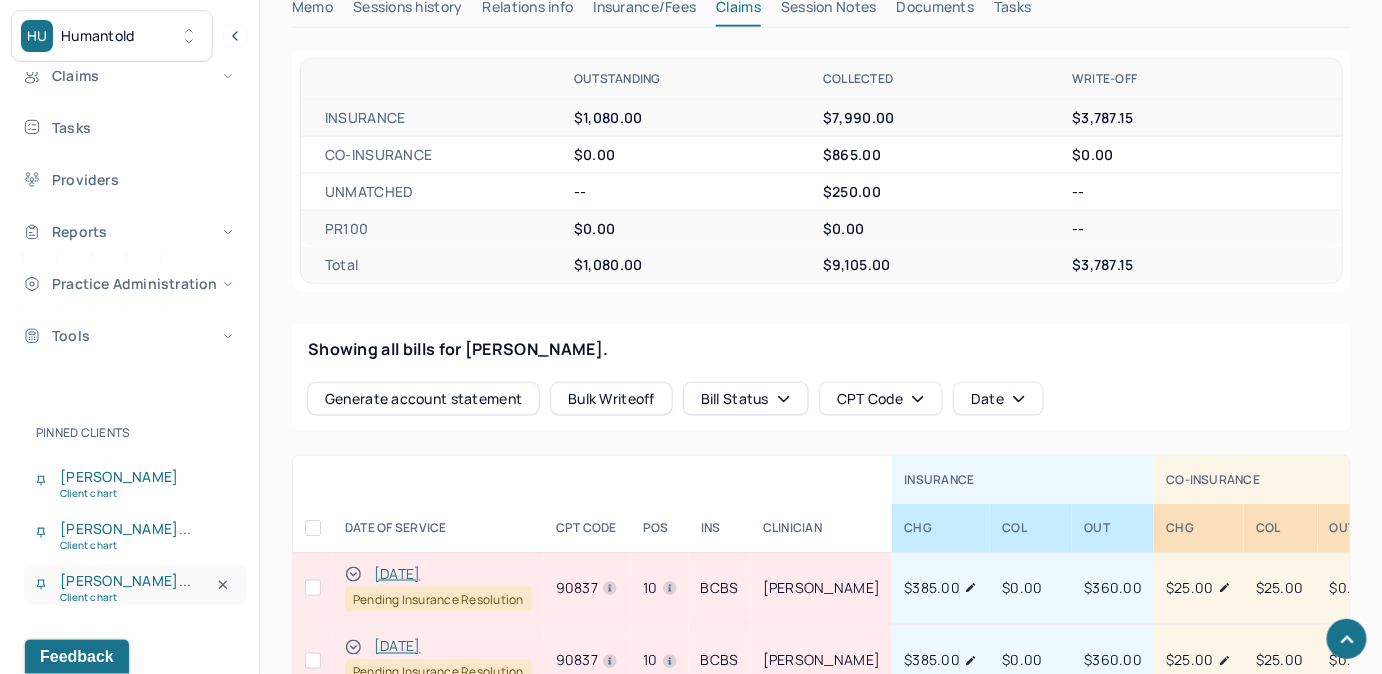 click on "[PERSON_NAME]..." at bounding box center (119, 581) 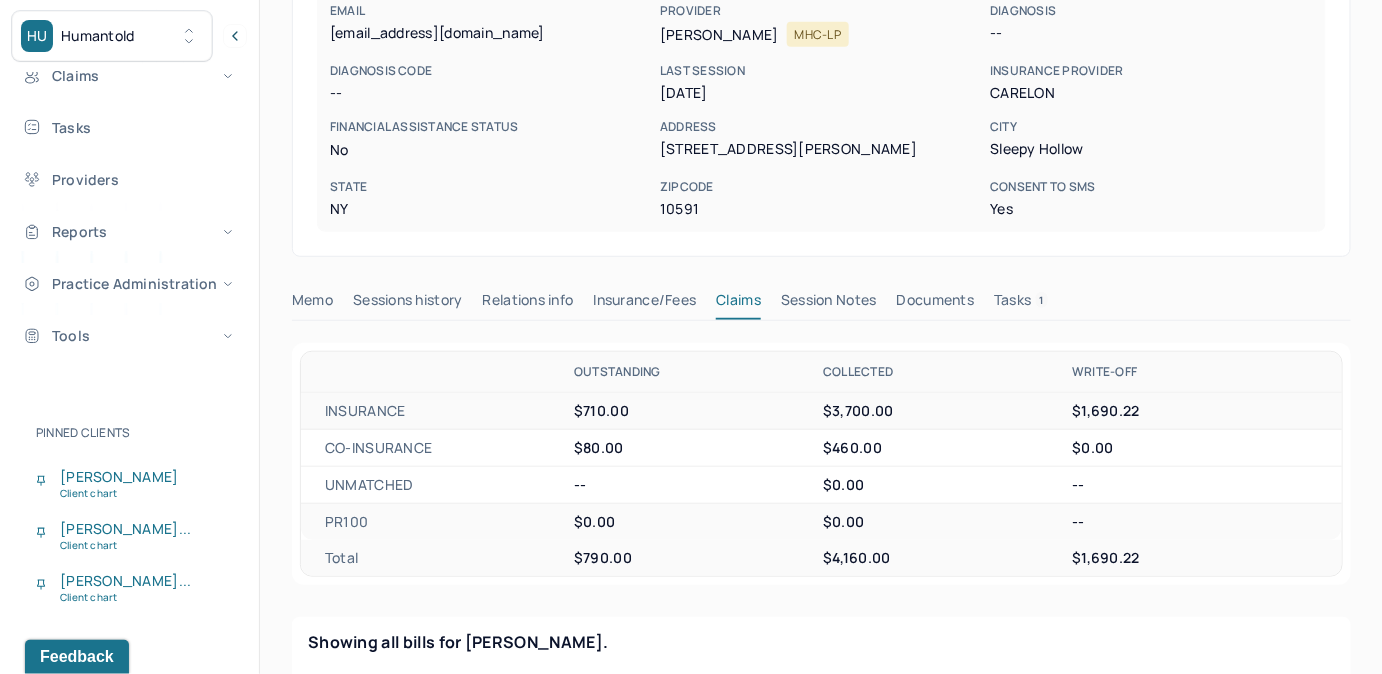 scroll, scrollTop: 258, scrollLeft: 0, axis: vertical 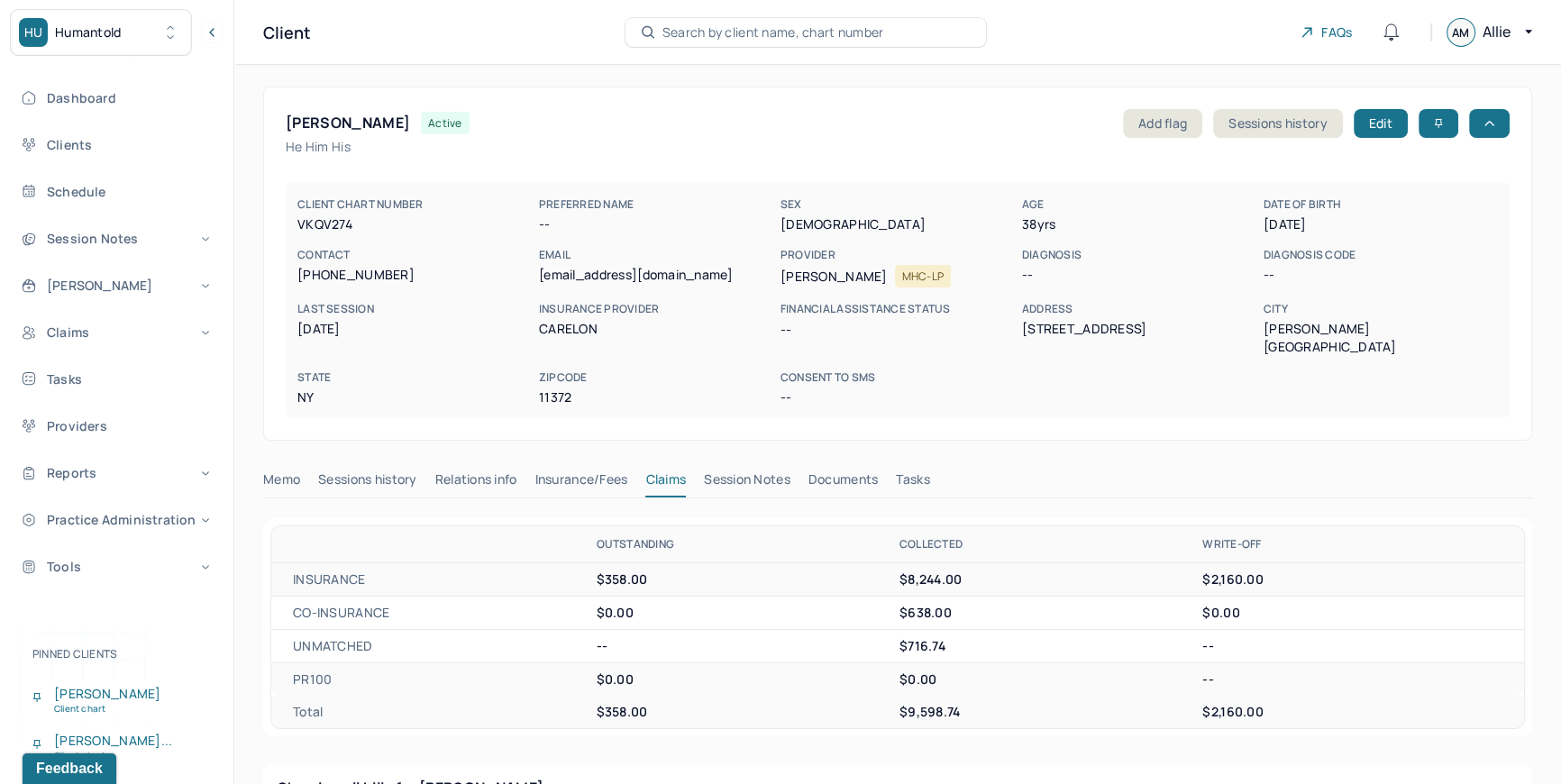 click on "Search by client name, chart number" at bounding box center (773, 32) 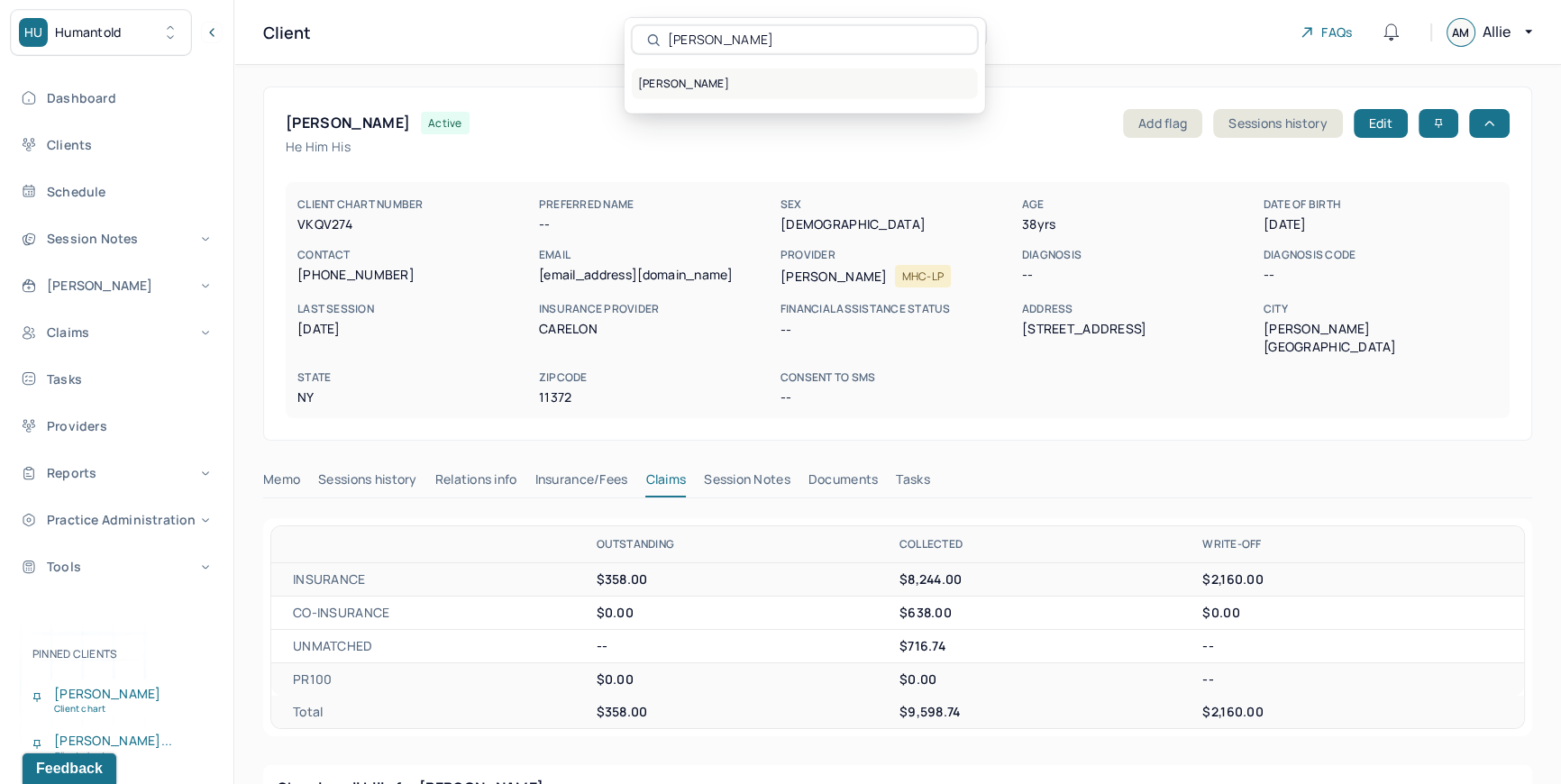 type on "[PERSON_NAME]" 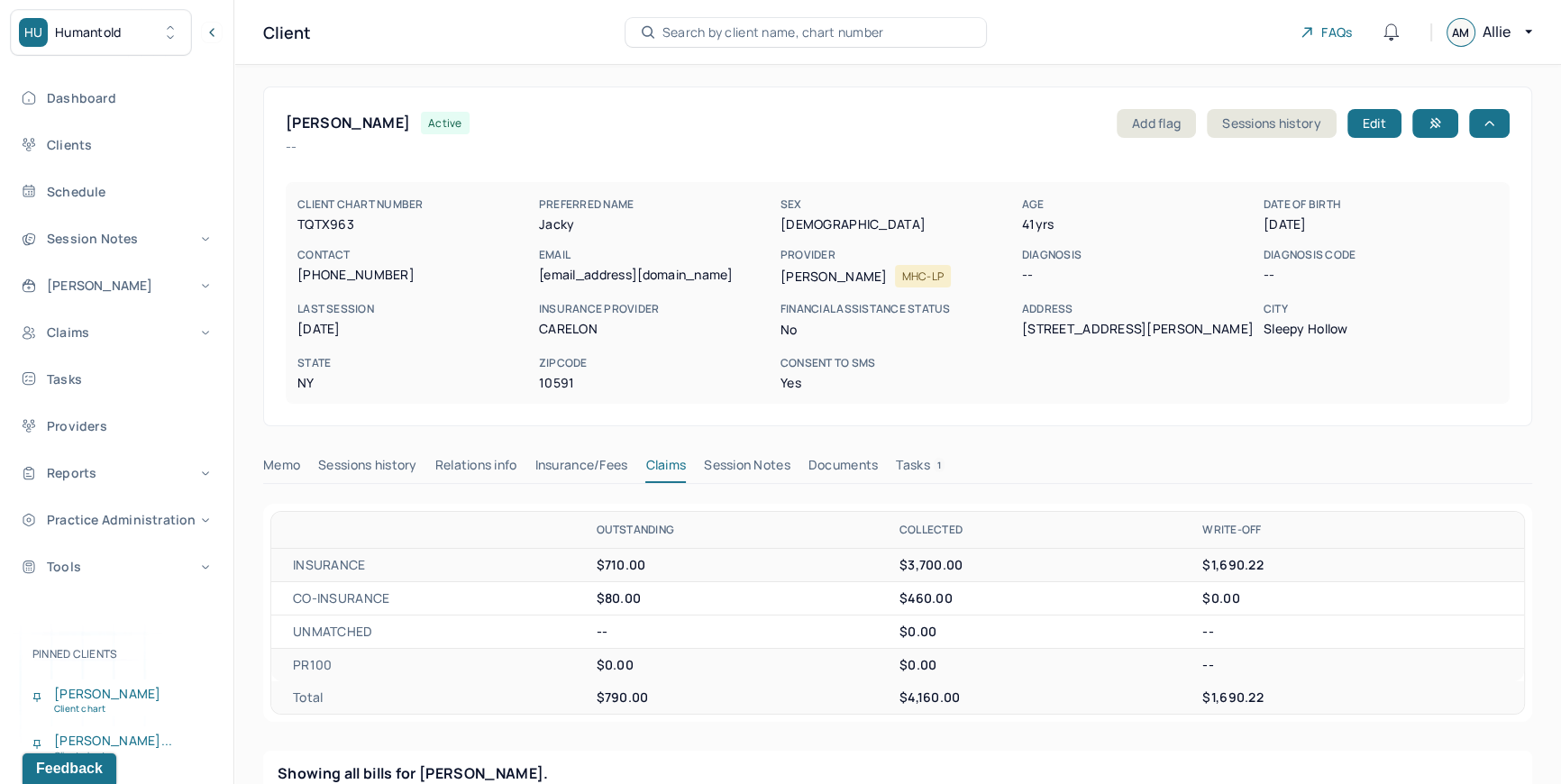 click on "Memo     Sessions history     Relations info     Insurance/Fees     Claims     Session Notes     Documents     Tasks 1" at bounding box center (898, 469) 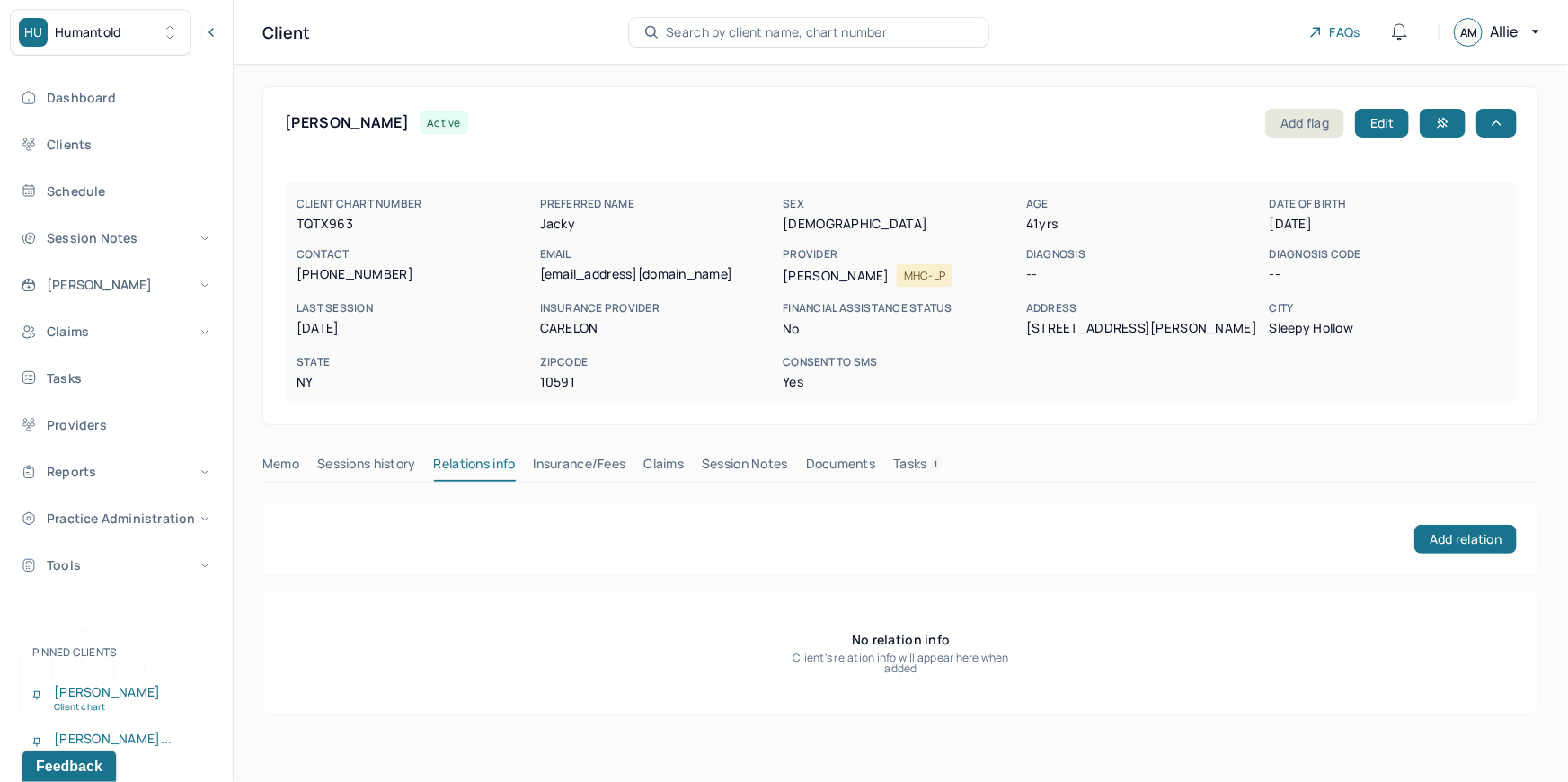click on "Sessions history" at bounding box center [366, 467] 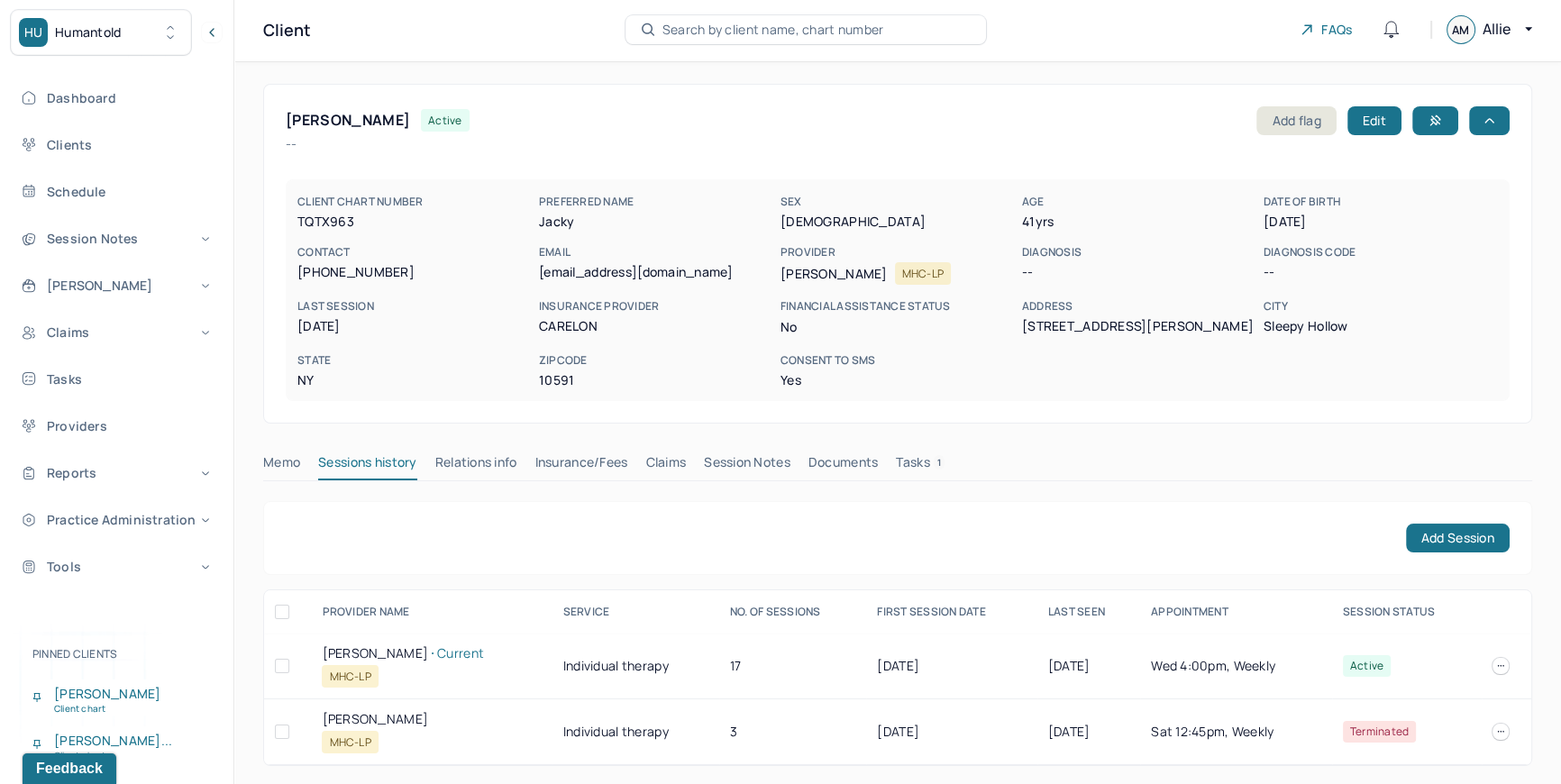 scroll, scrollTop: 5, scrollLeft: 0, axis: vertical 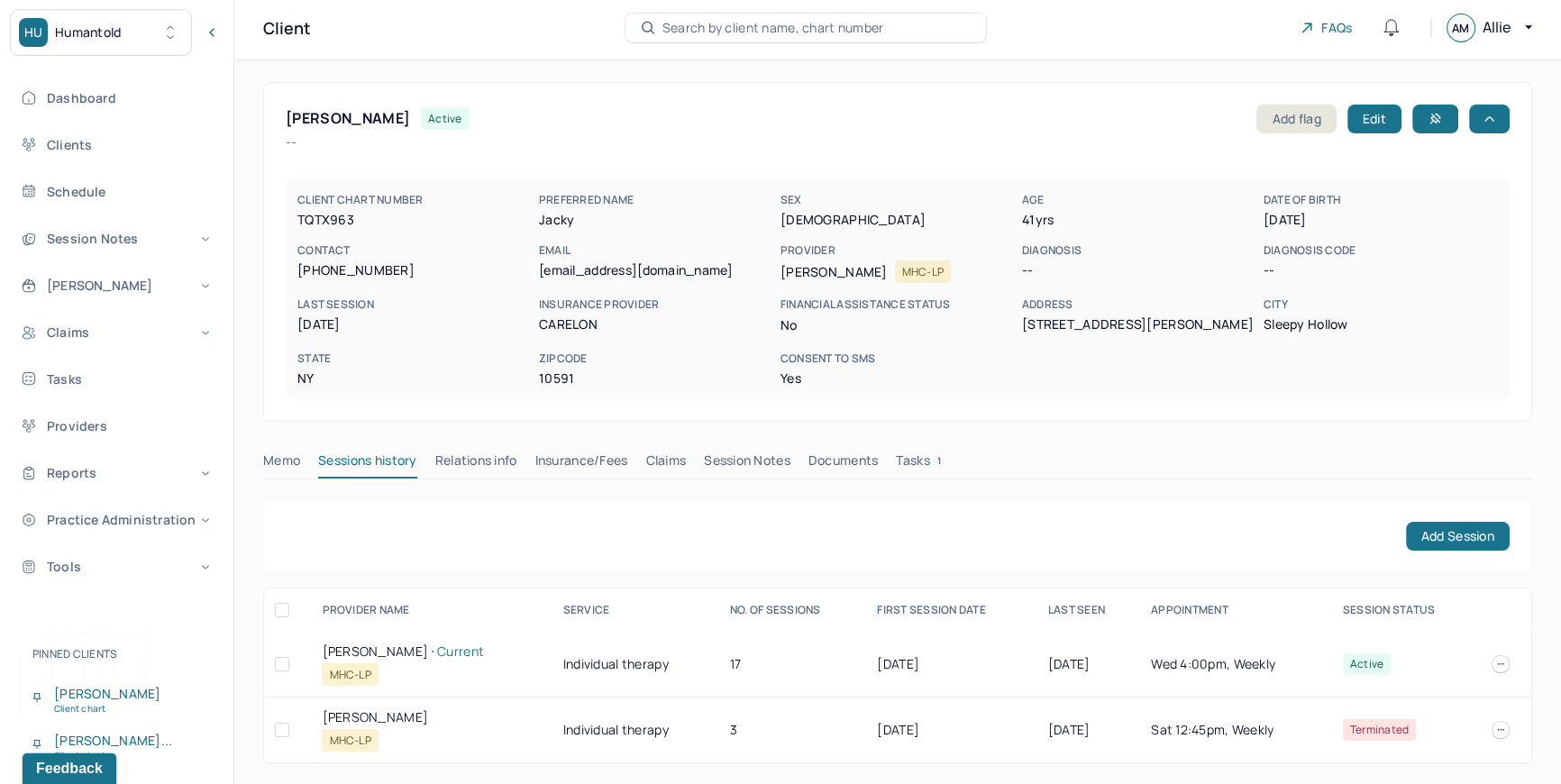 click on "Tasks 1" at bounding box center (920, 464) 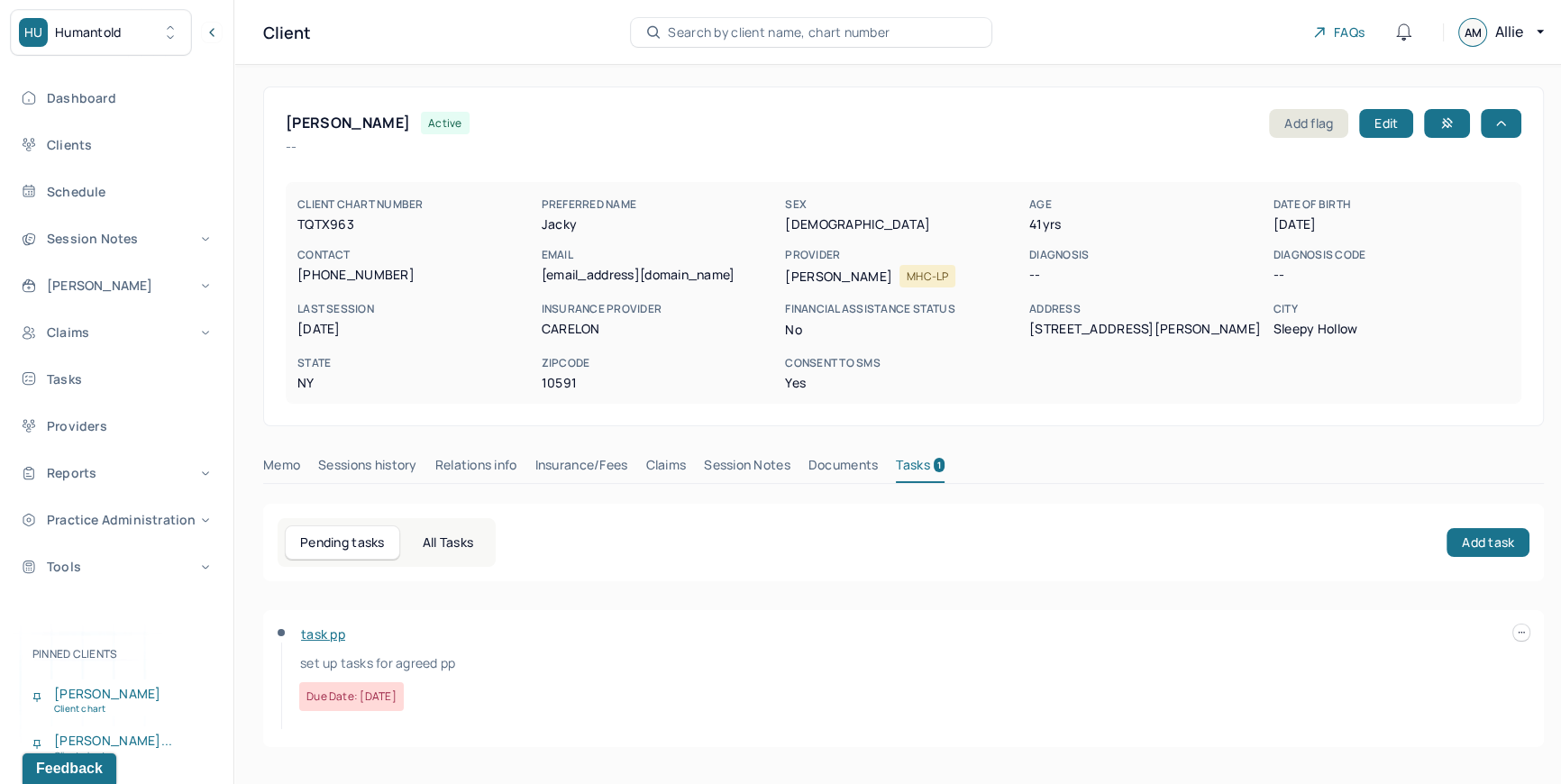 scroll, scrollTop: 0, scrollLeft: 0, axis: both 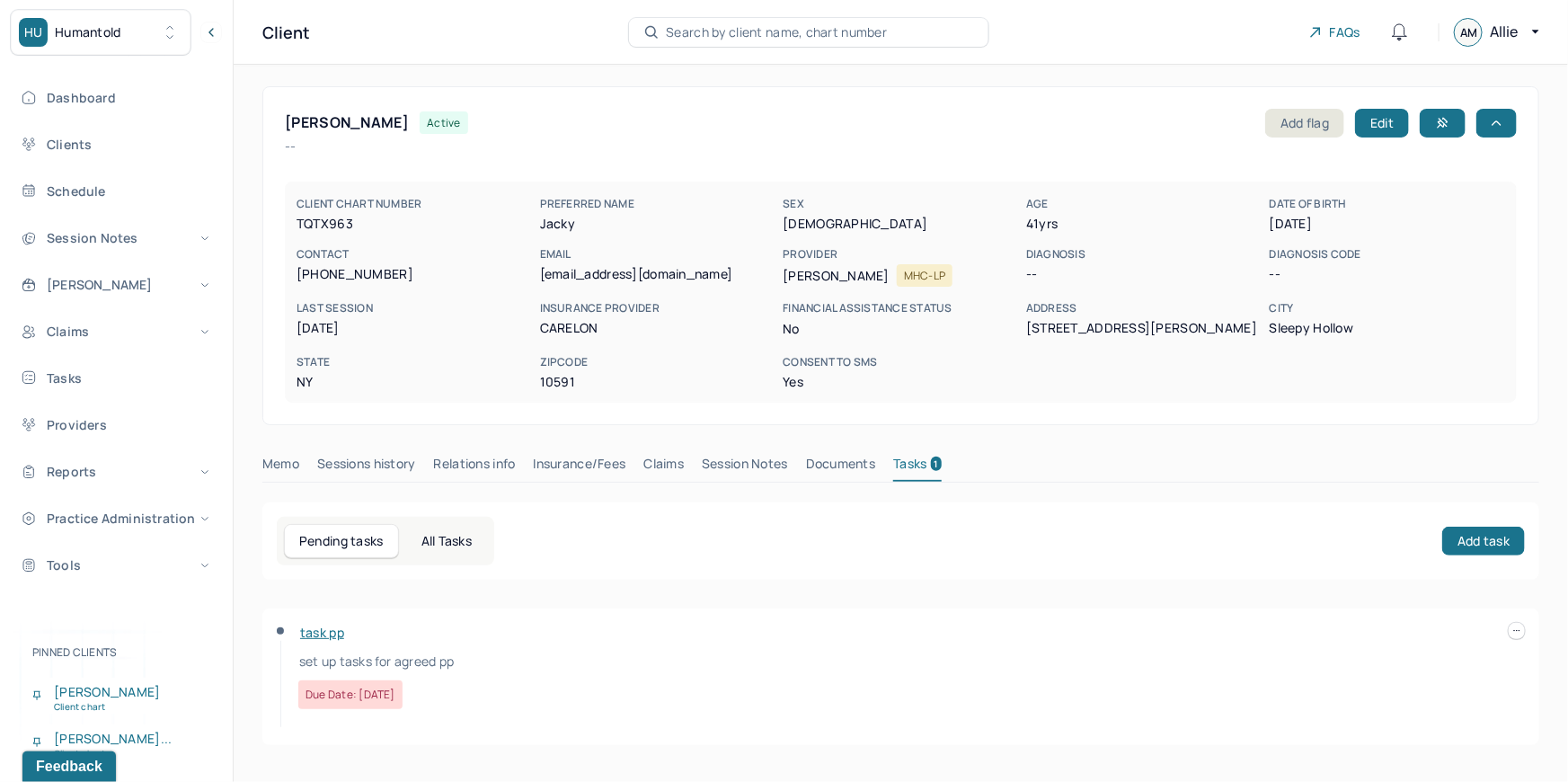 click on "All Tasks" at bounding box center (447, 541) 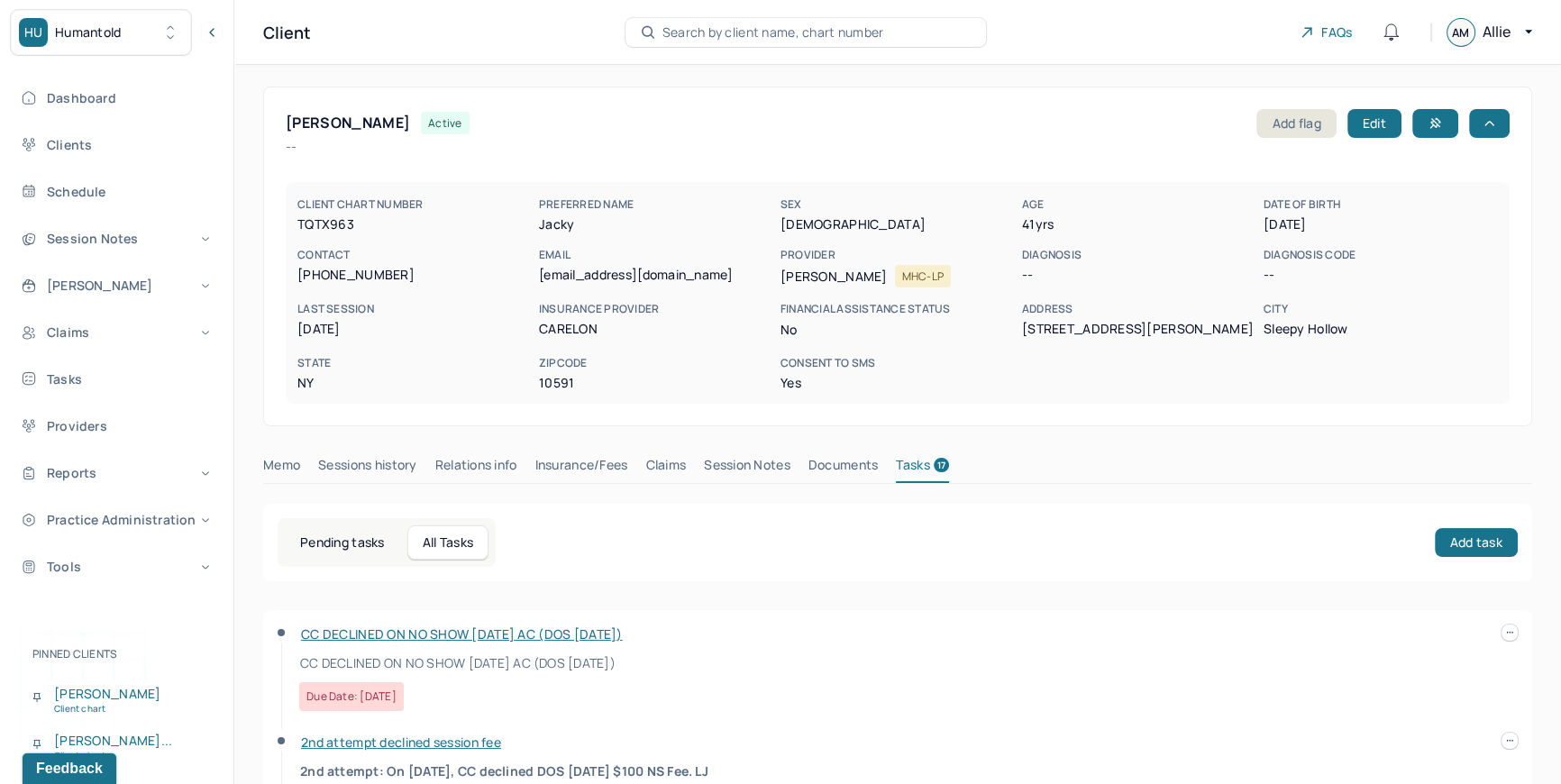 click on "Pending tasks" at bounding box center (342, 542) 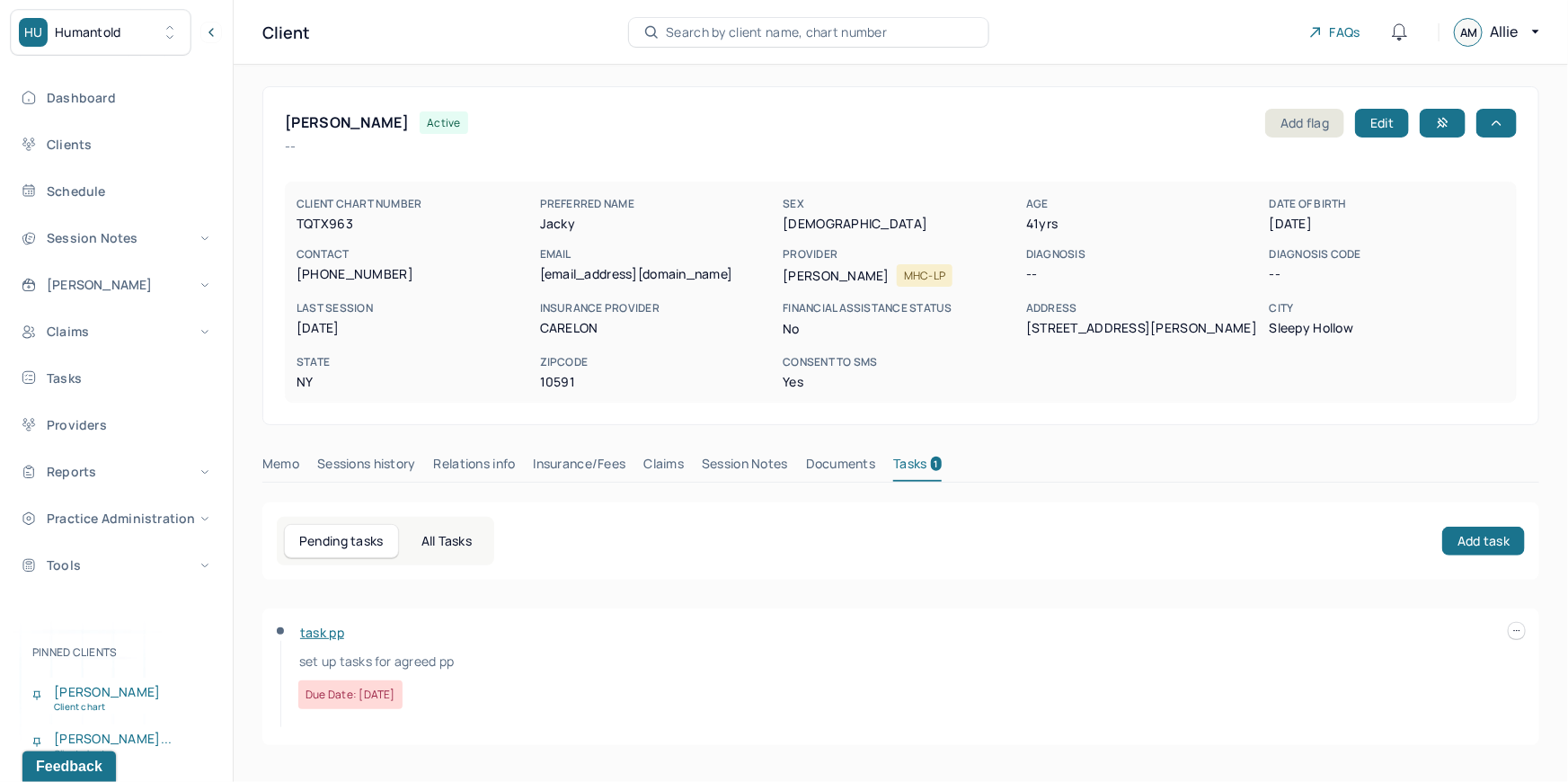 click on "All Tasks" at bounding box center [447, 541] 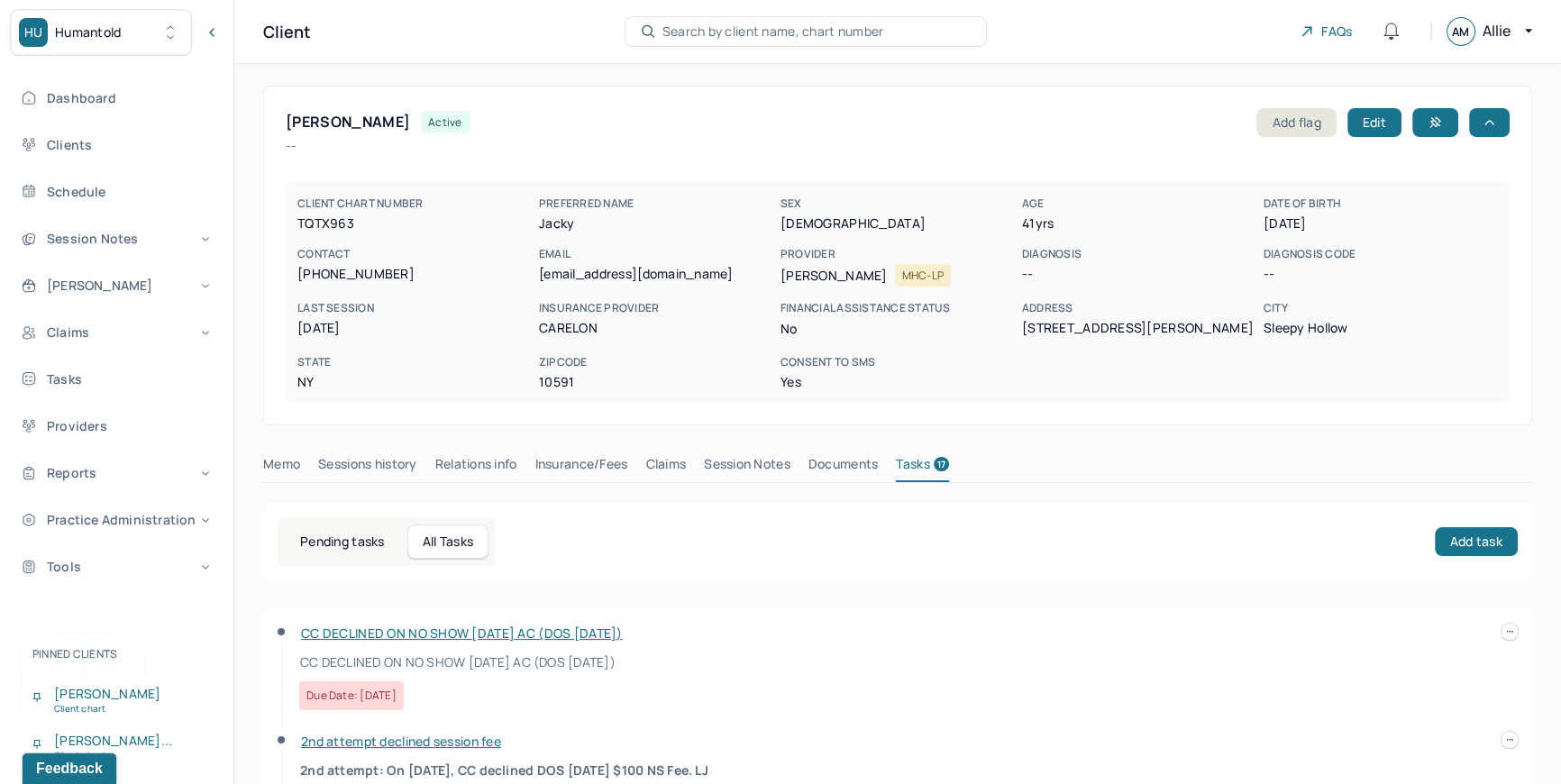 scroll, scrollTop: 0, scrollLeft: 0, axis: both 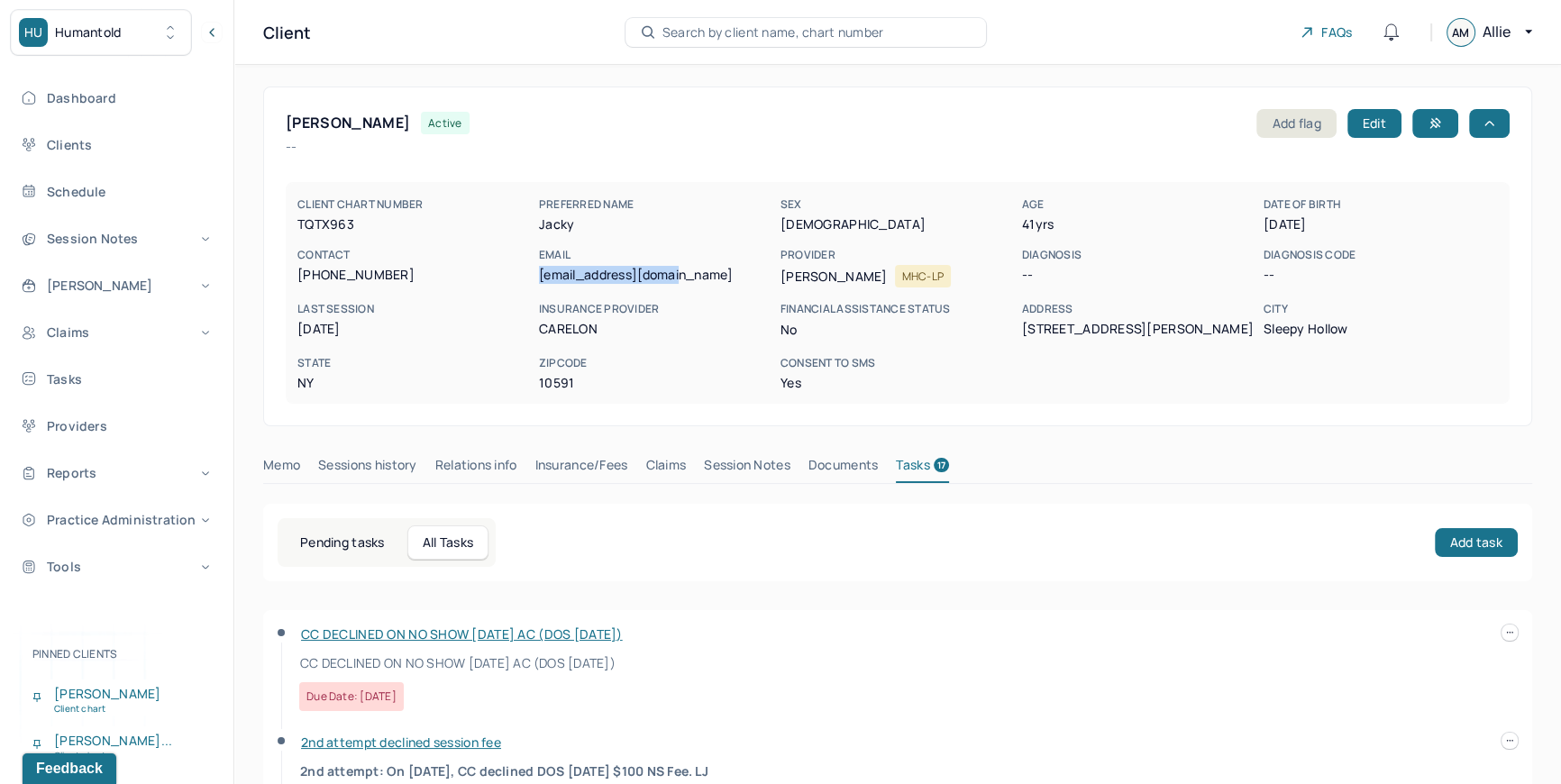 drag, startPoint x: 537, startPoint y: 270, endPoint x: 703, endPoint y: 274, distance: 166.04819 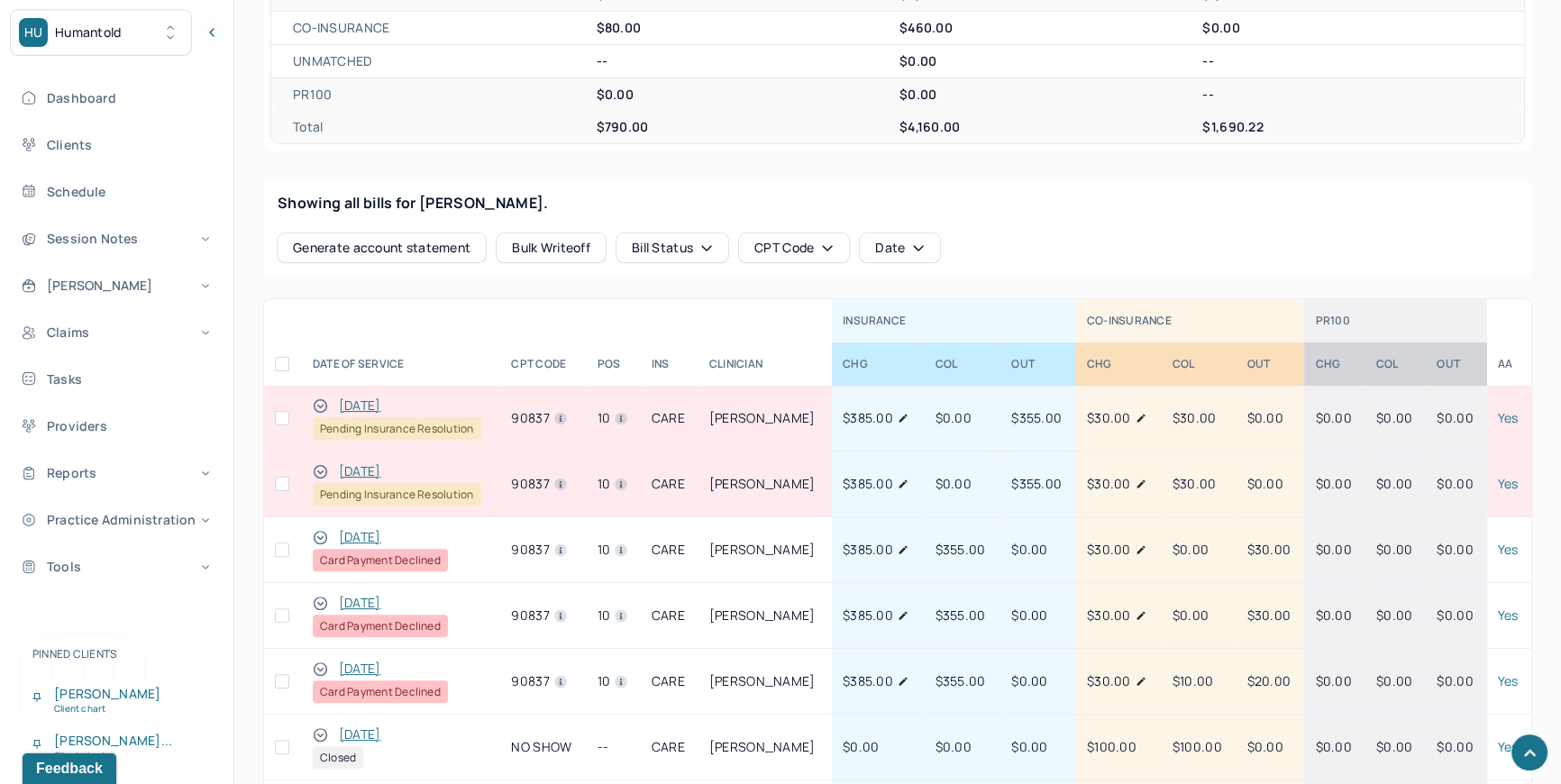 scroll, scrollTop: 573, scrollLeft: 0, axis: vertical 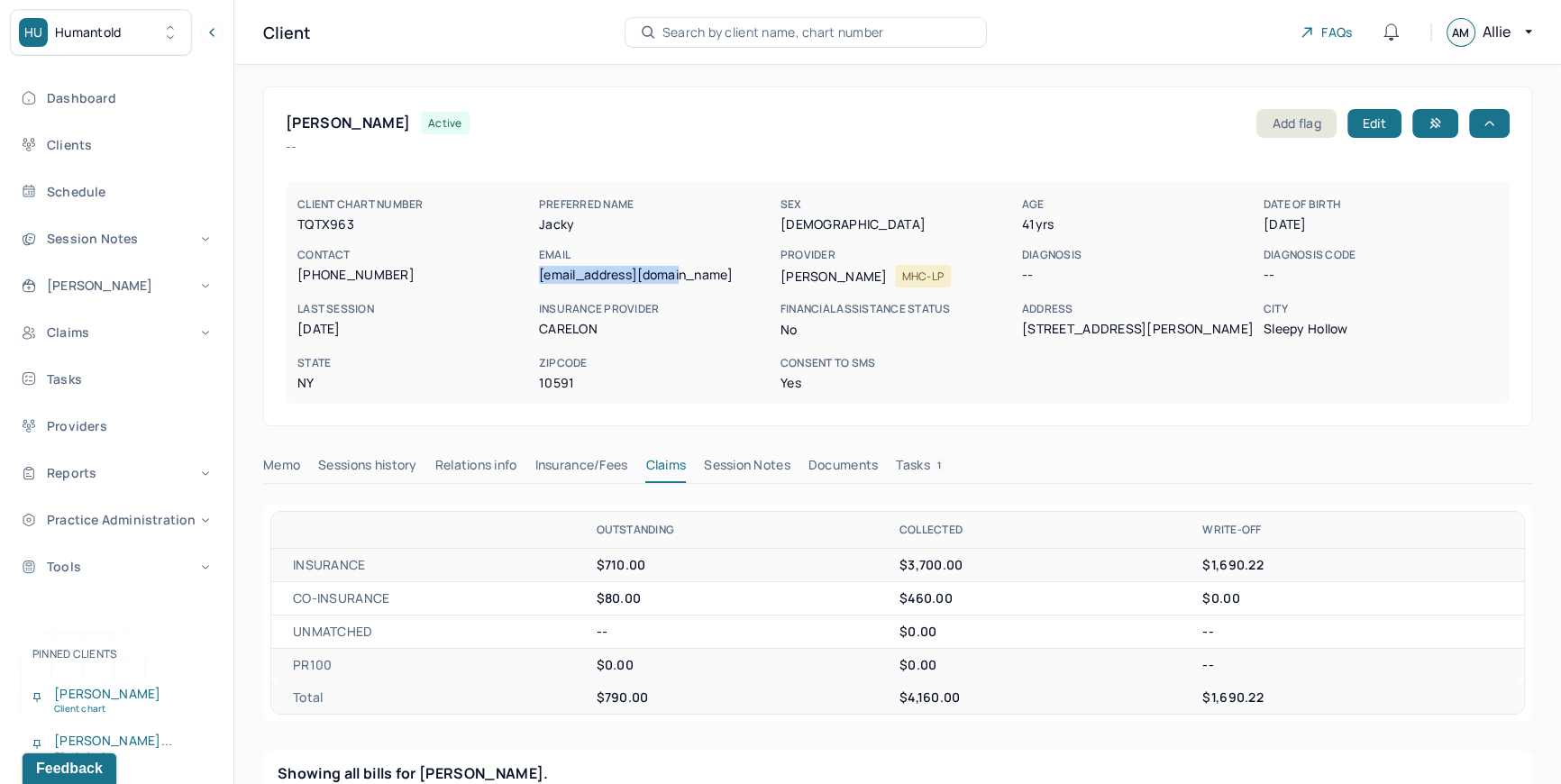 click on "Search by client name, chart number" at bounding box center [773, 32] 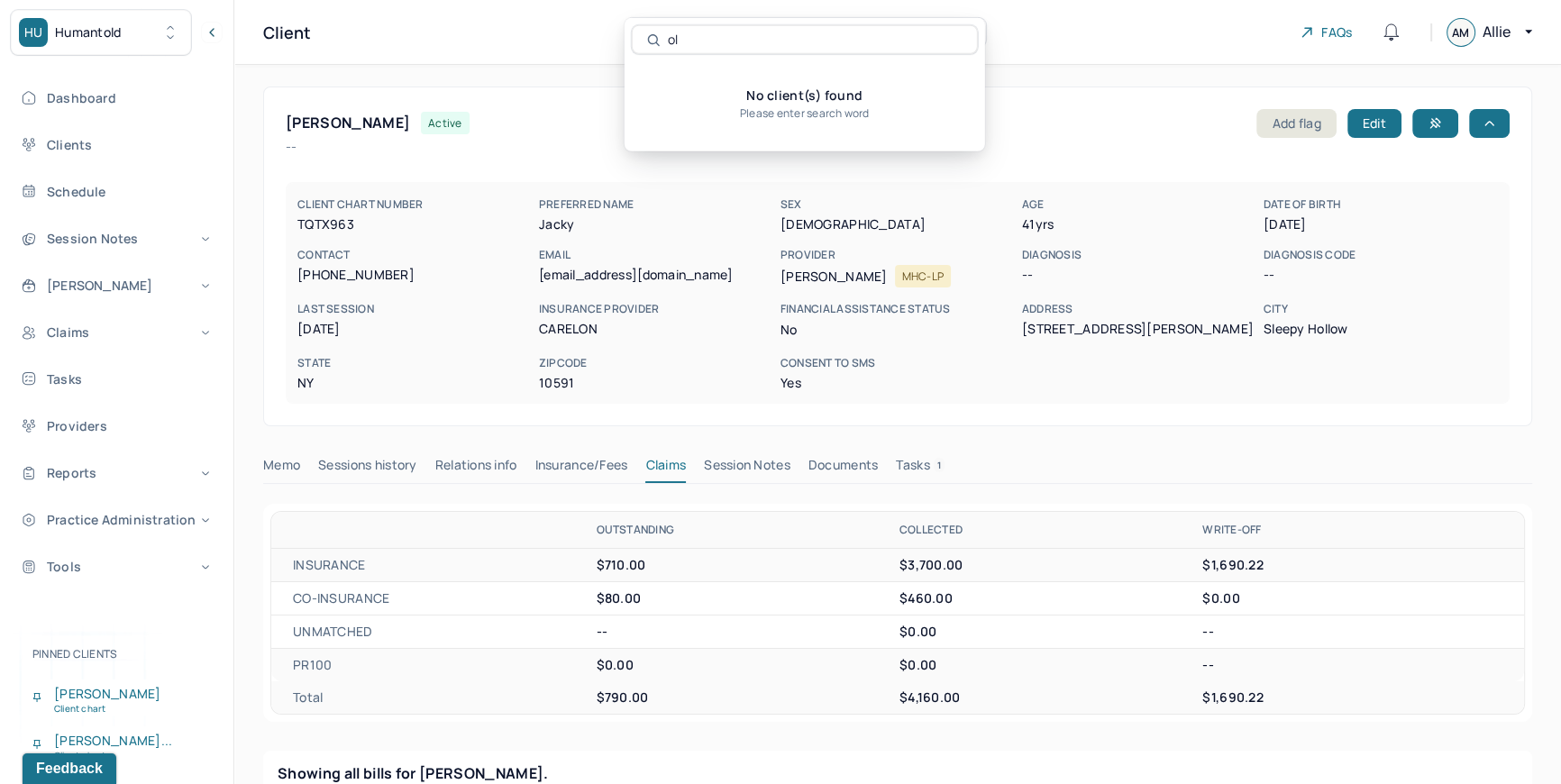 type on "o" 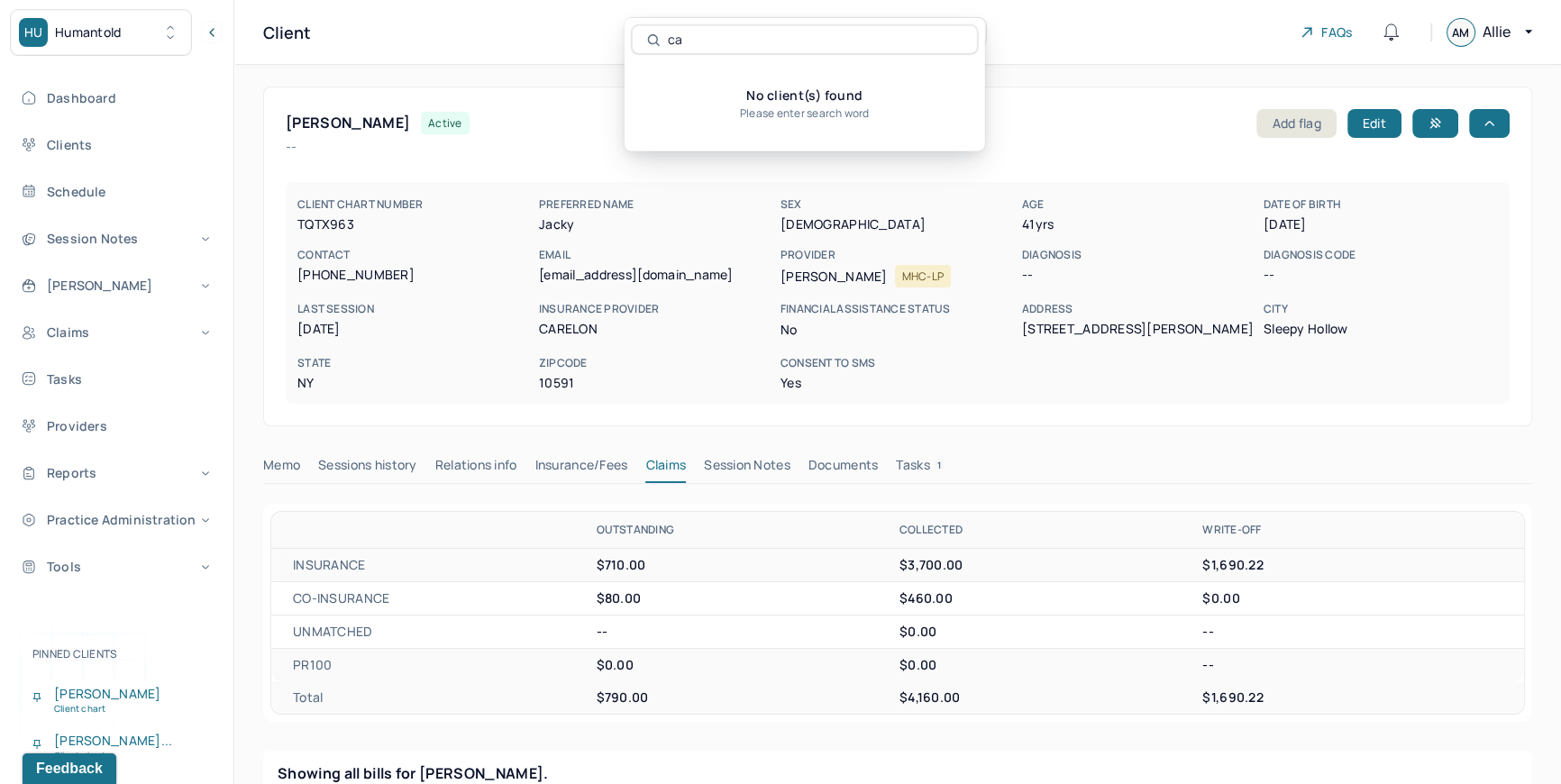type on "c" 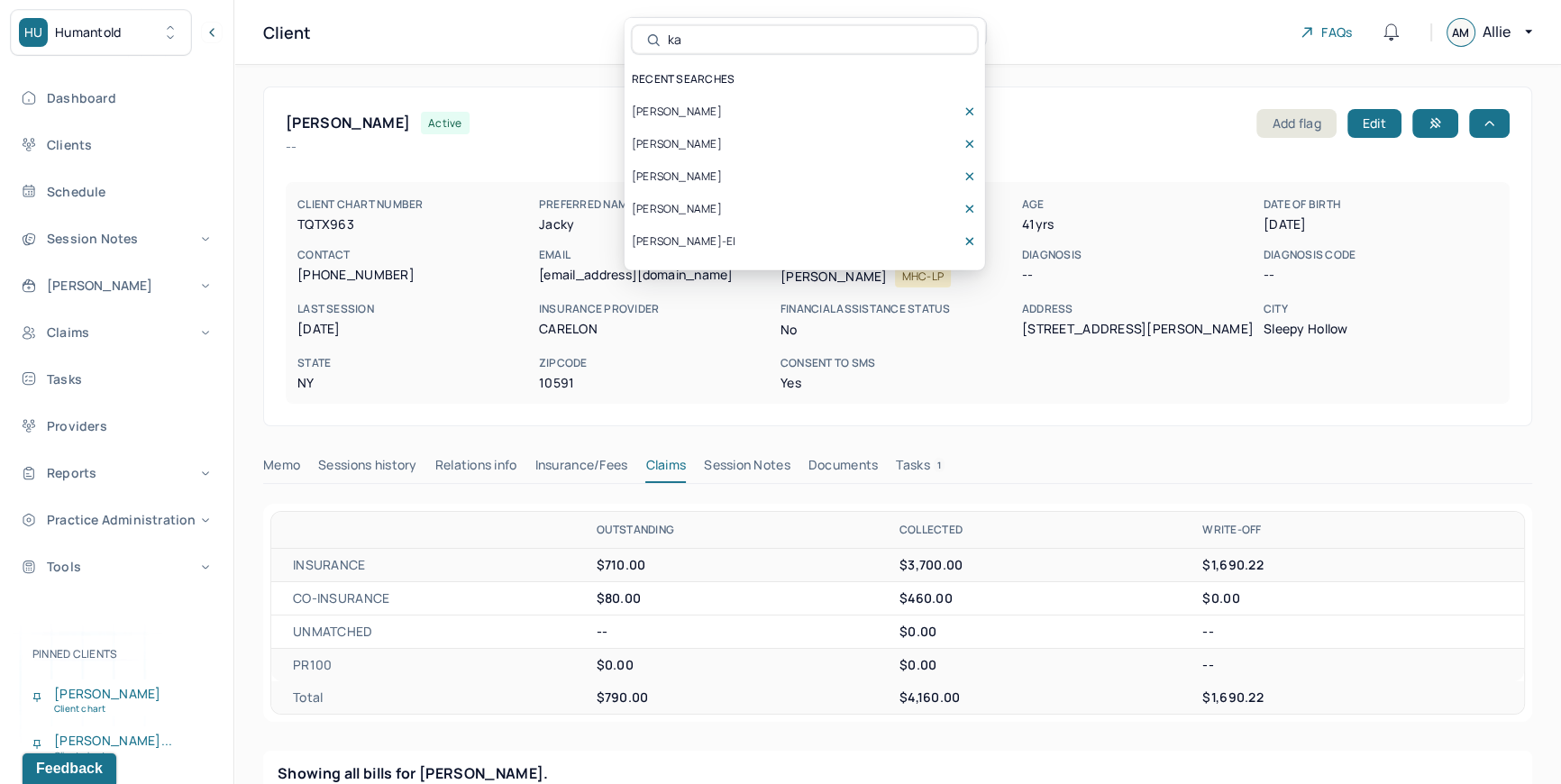 type on "k" 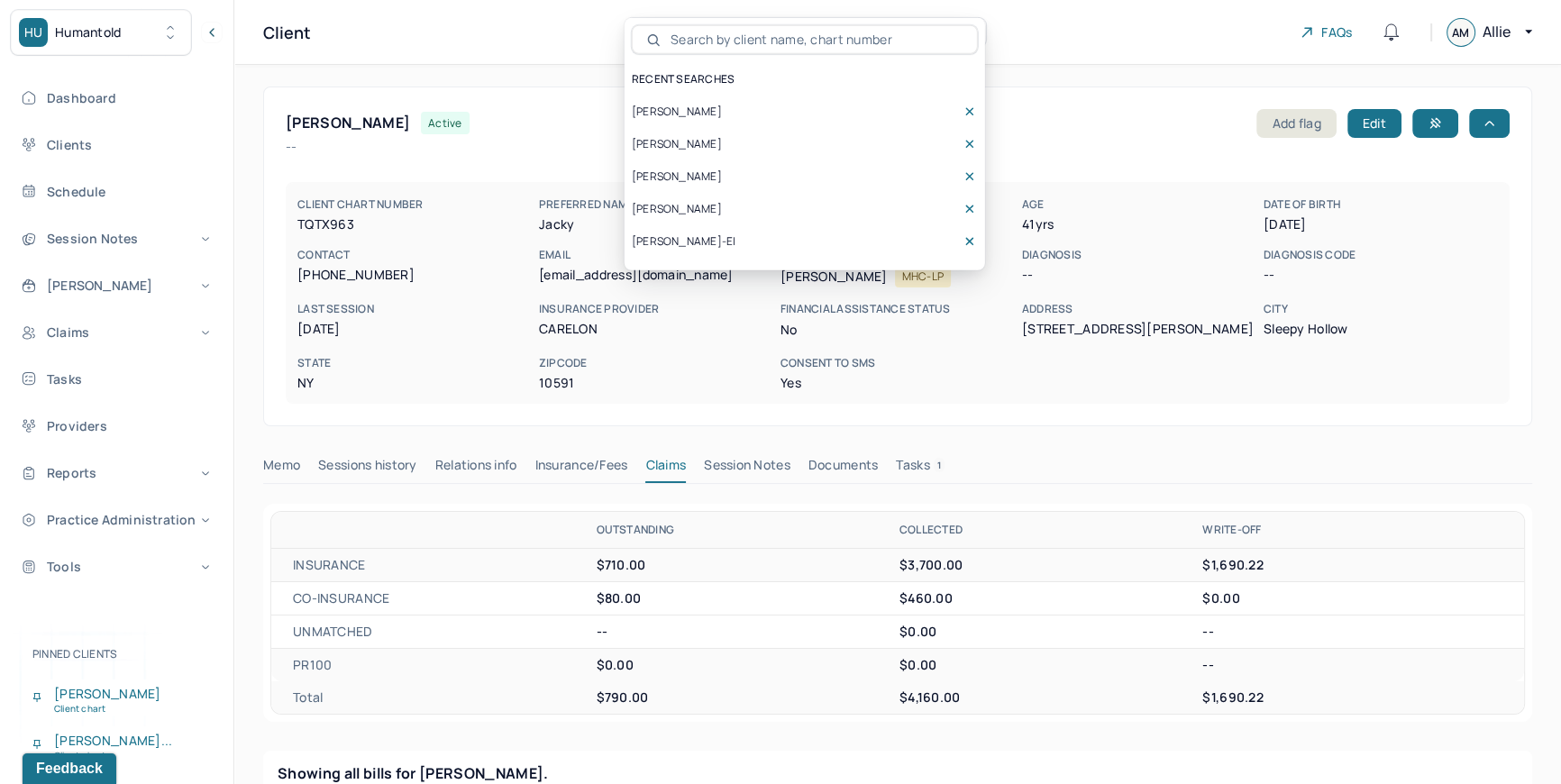 type on "o" 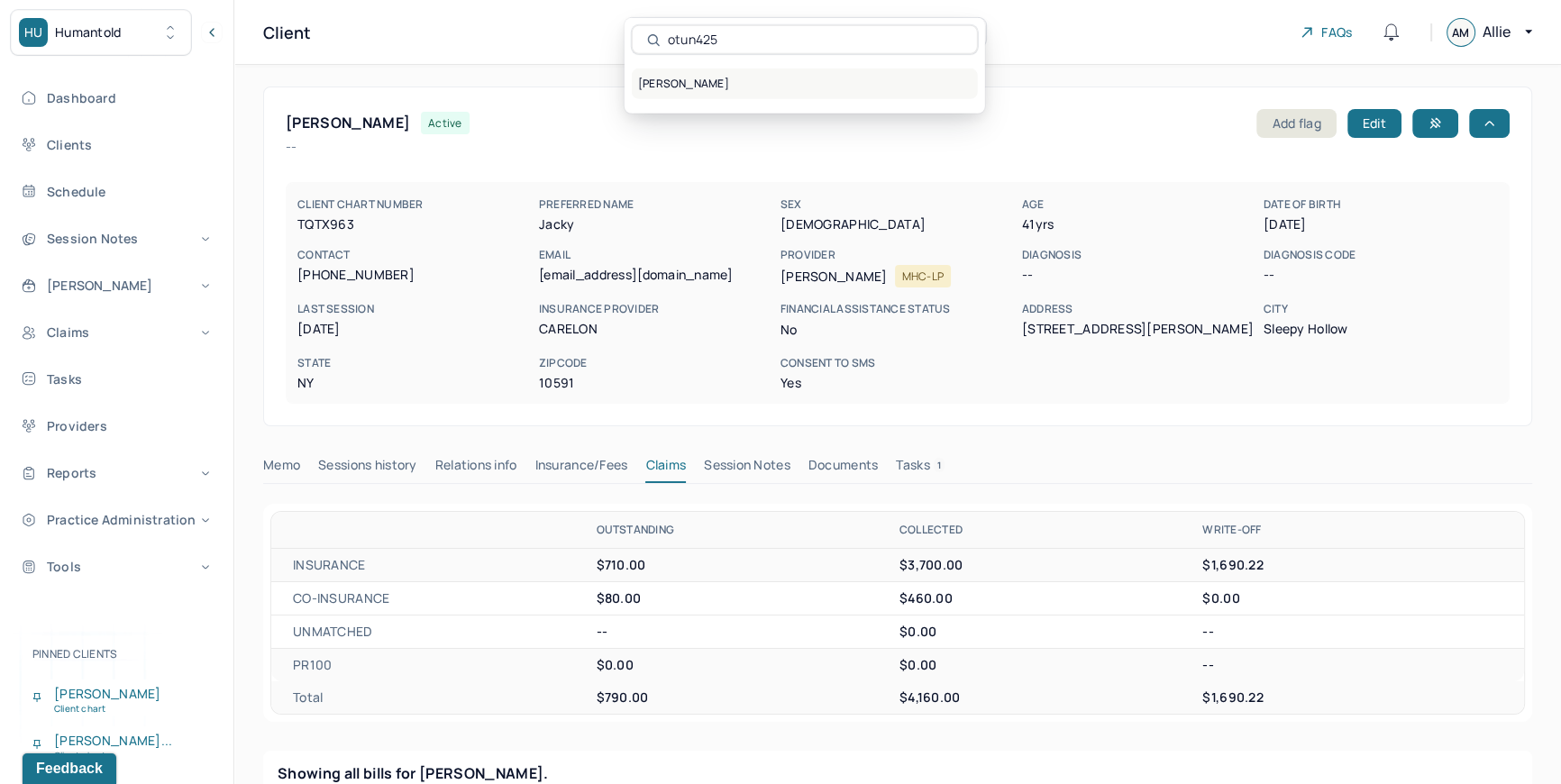 type on "otun425" 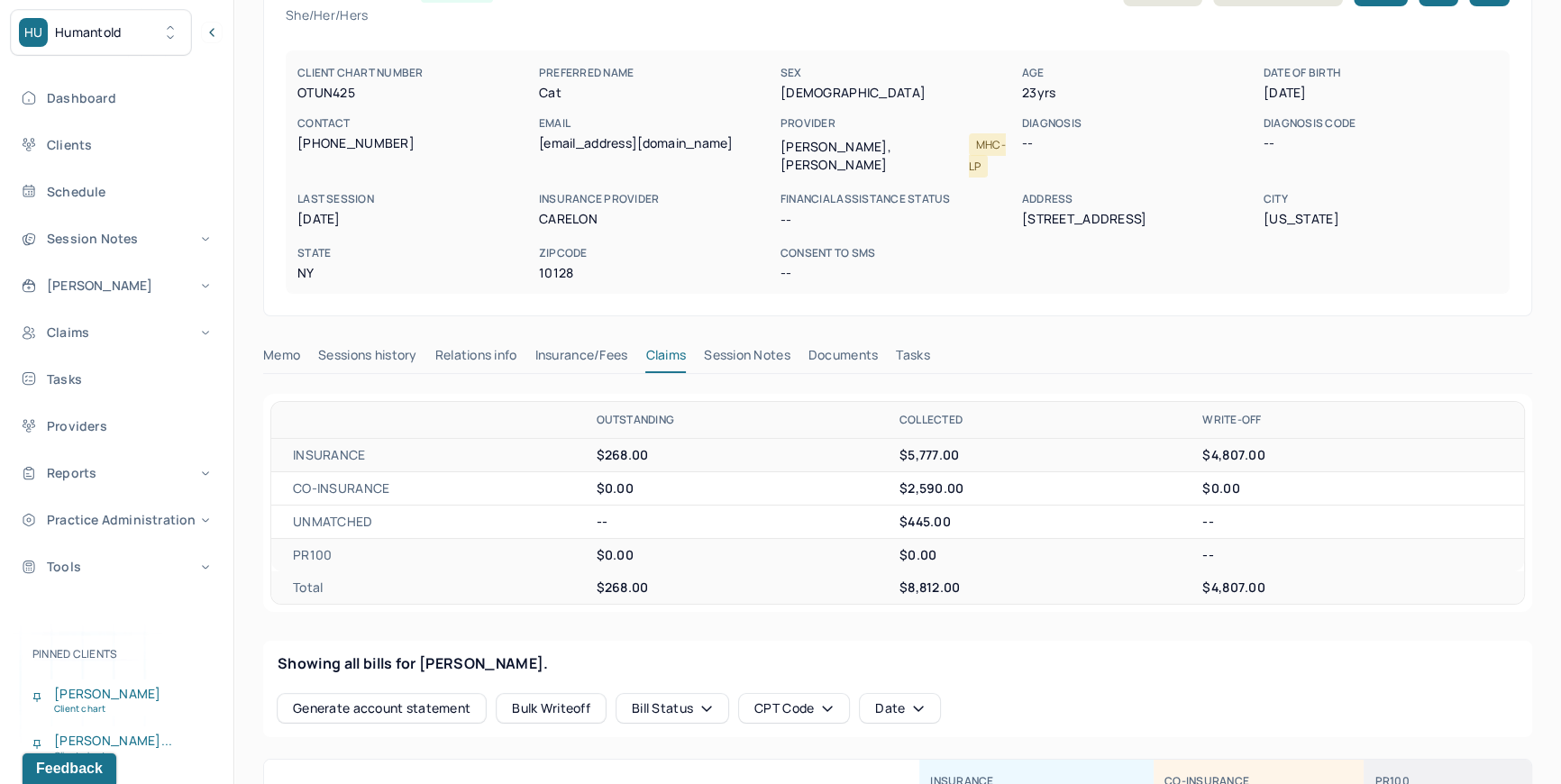 click on "Documents" at bounding box center [844, 359] 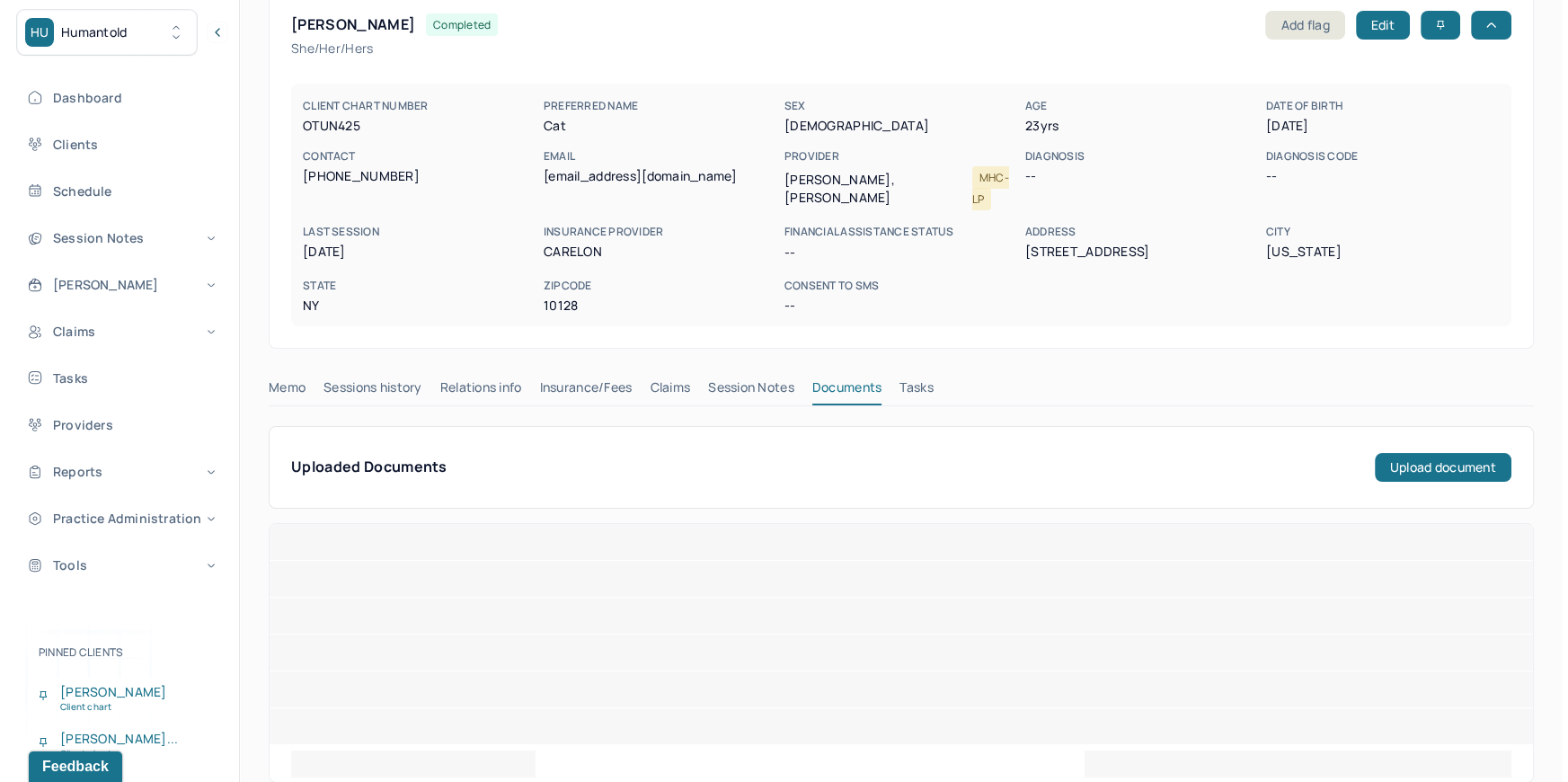 scroll, scrollTop: 0, scrollLeft: 0, axis: both 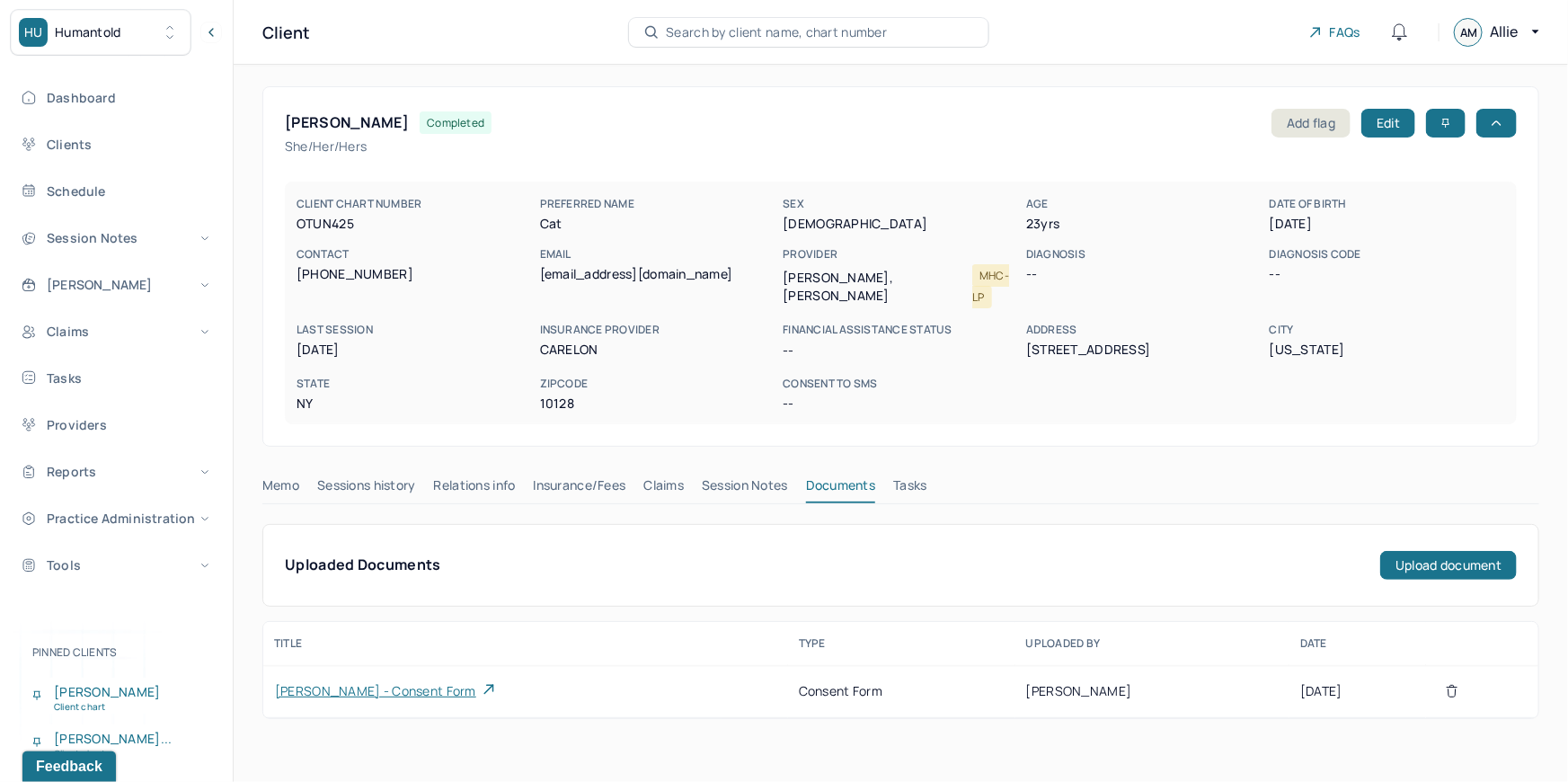 click on "[PERSON_NAME] - consent form" at bounding box center (376, 691) 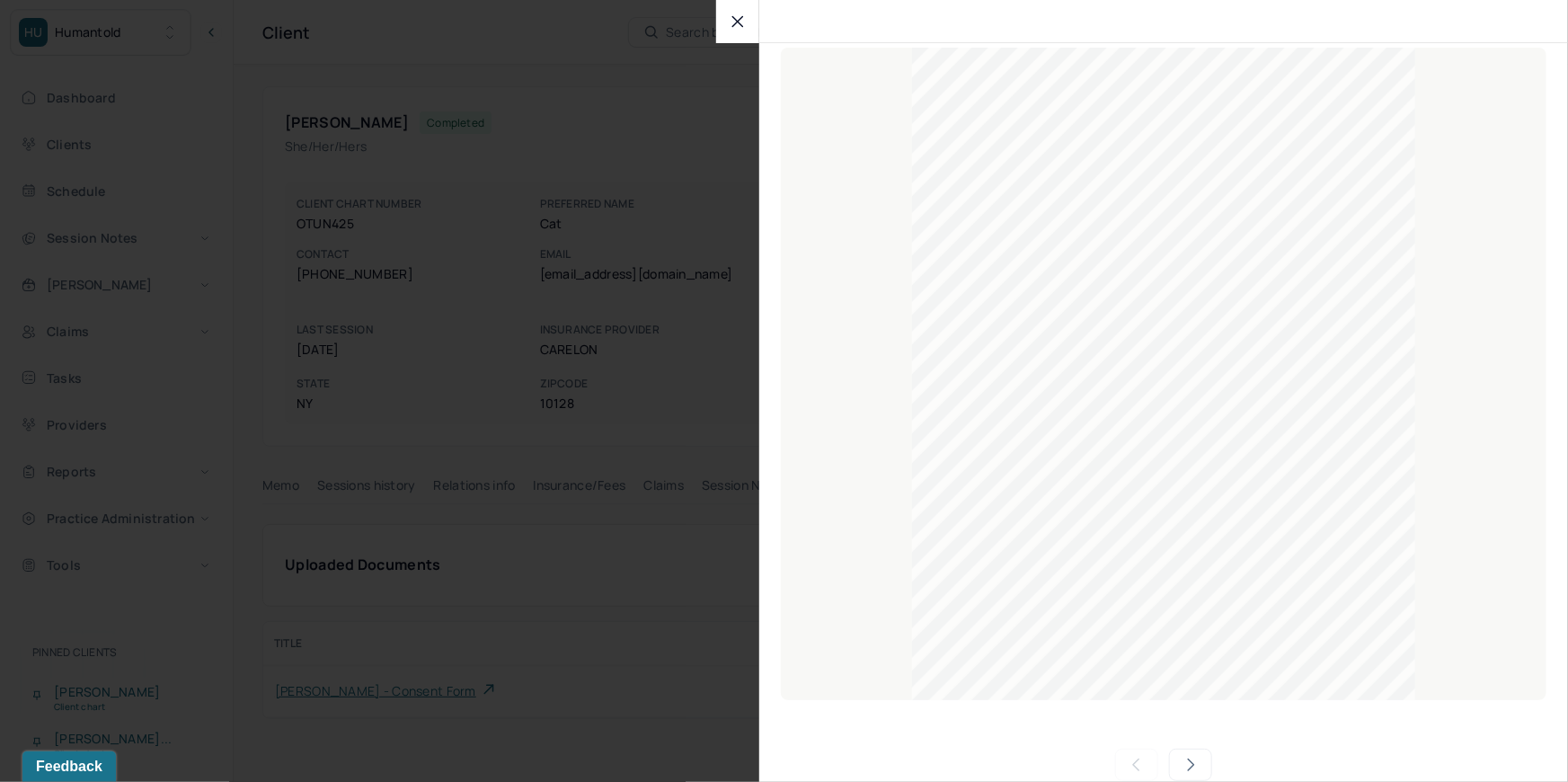 scroll, scrollTop: 189, scrollLeft: 0, axis: vertical 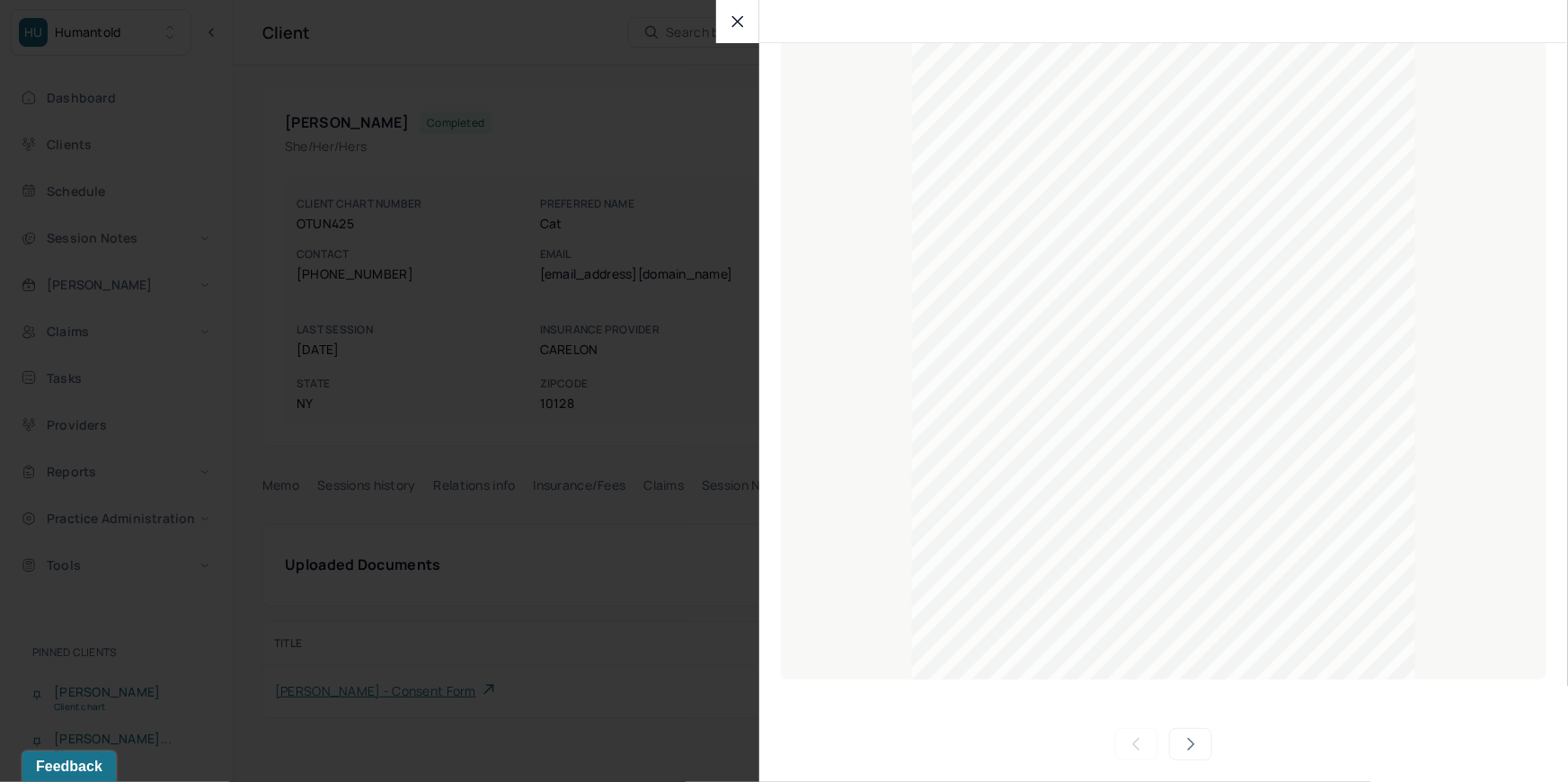 click on "Next" at bounding box center [1191, 744] 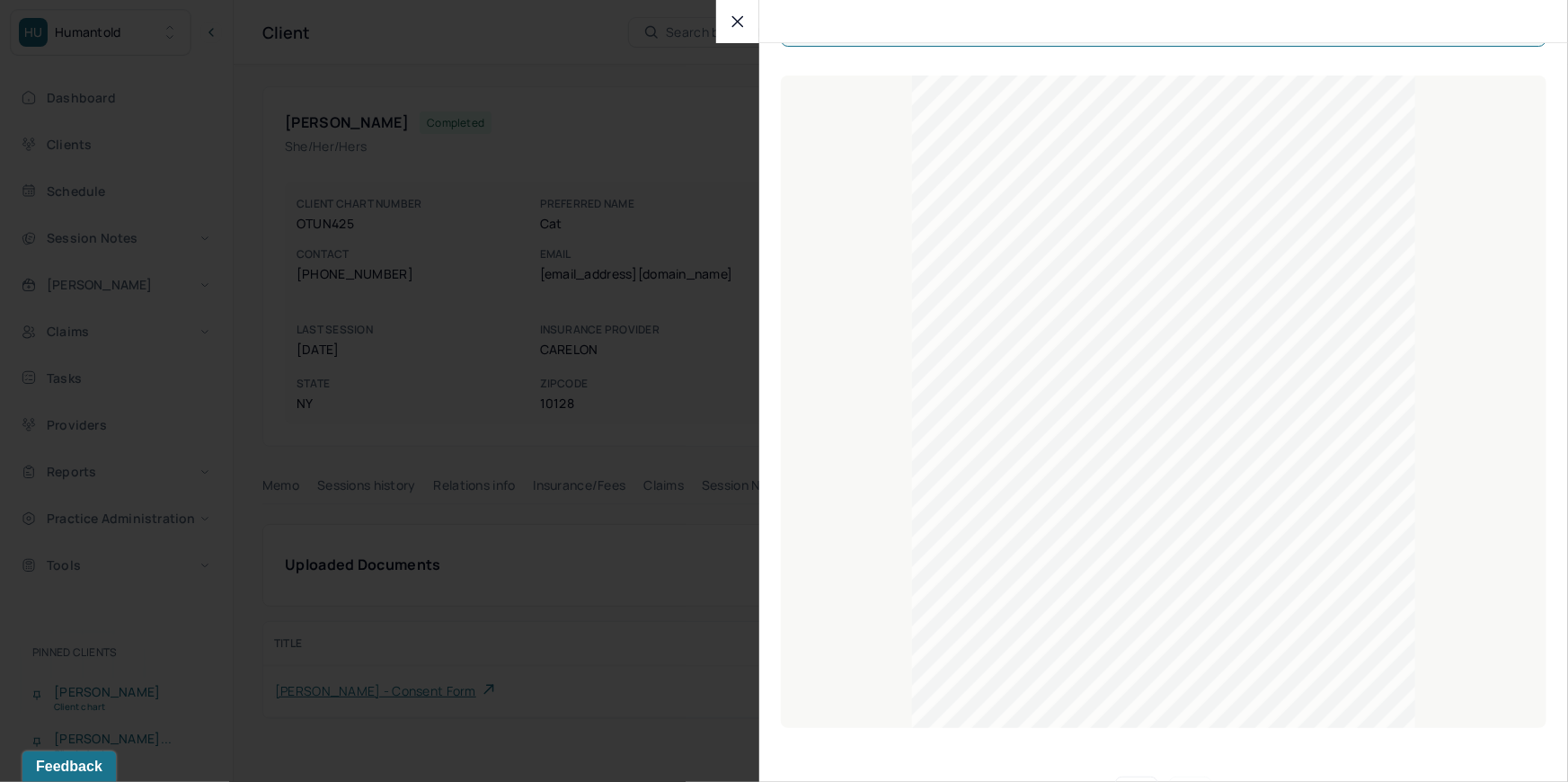 scroll, scrollTop: 189, scrollLeft: 0, axis: vertical 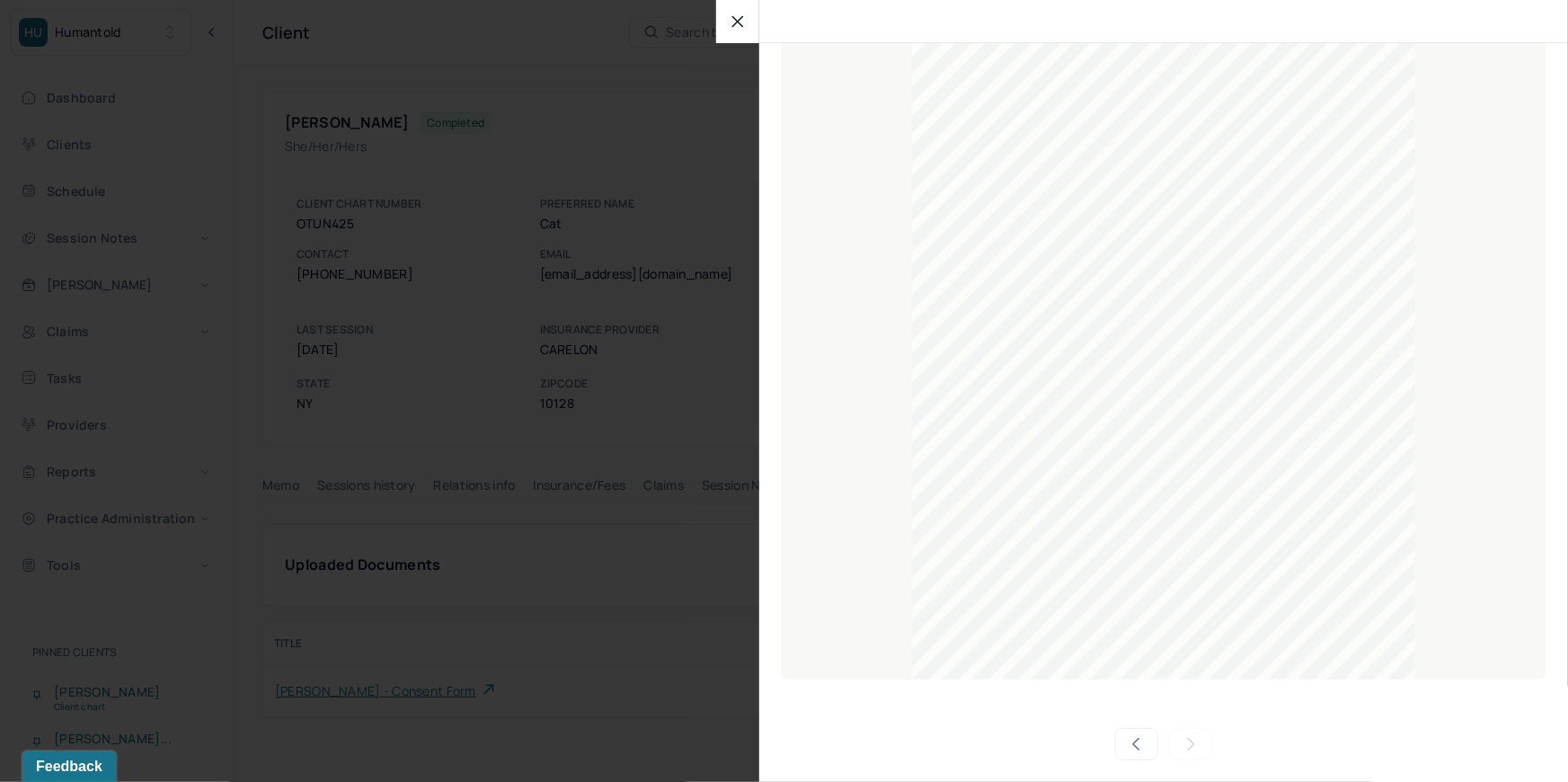 click 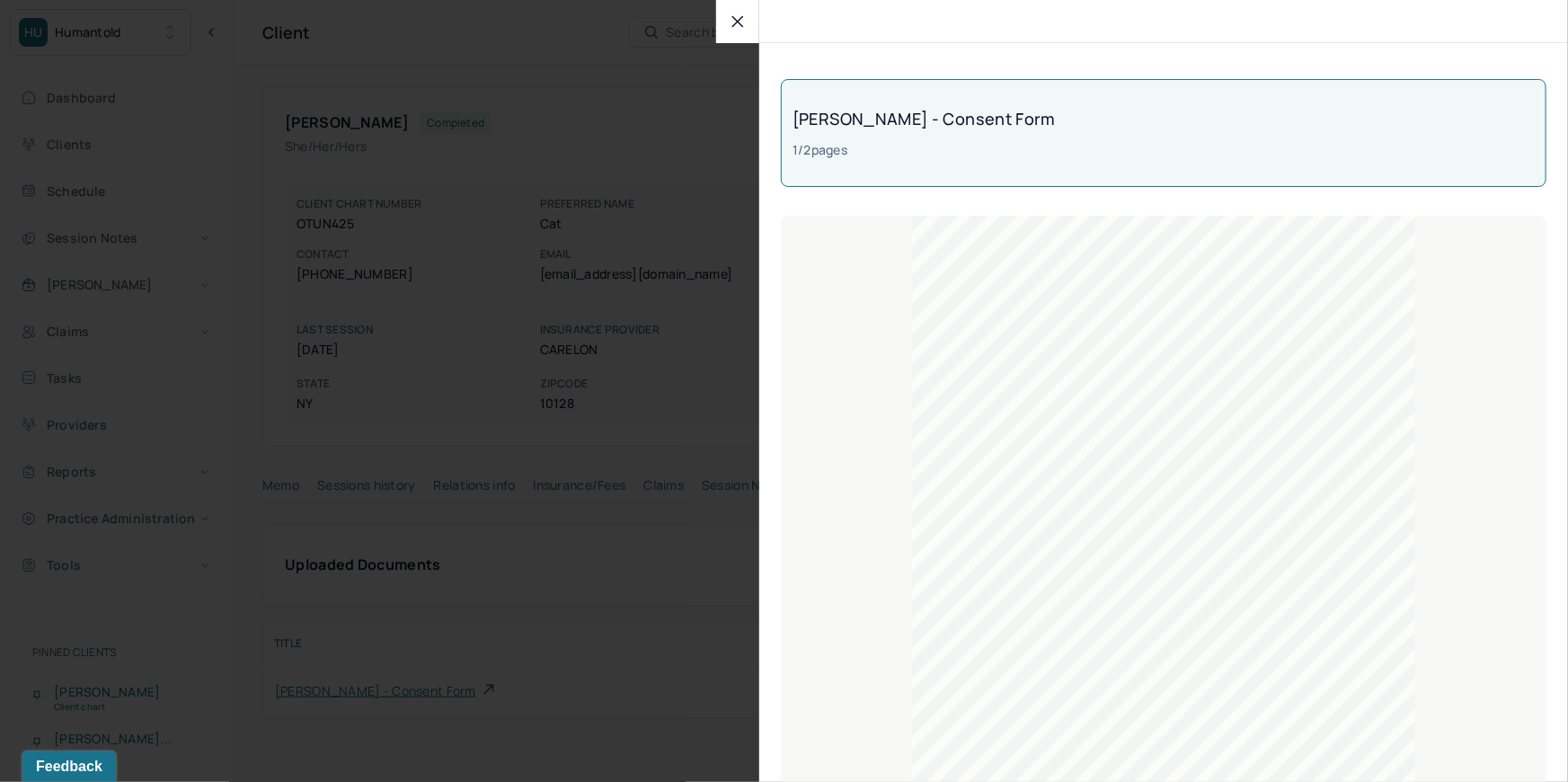 scroll, scrollTop: 0, scrollLeft: 0, axis: both 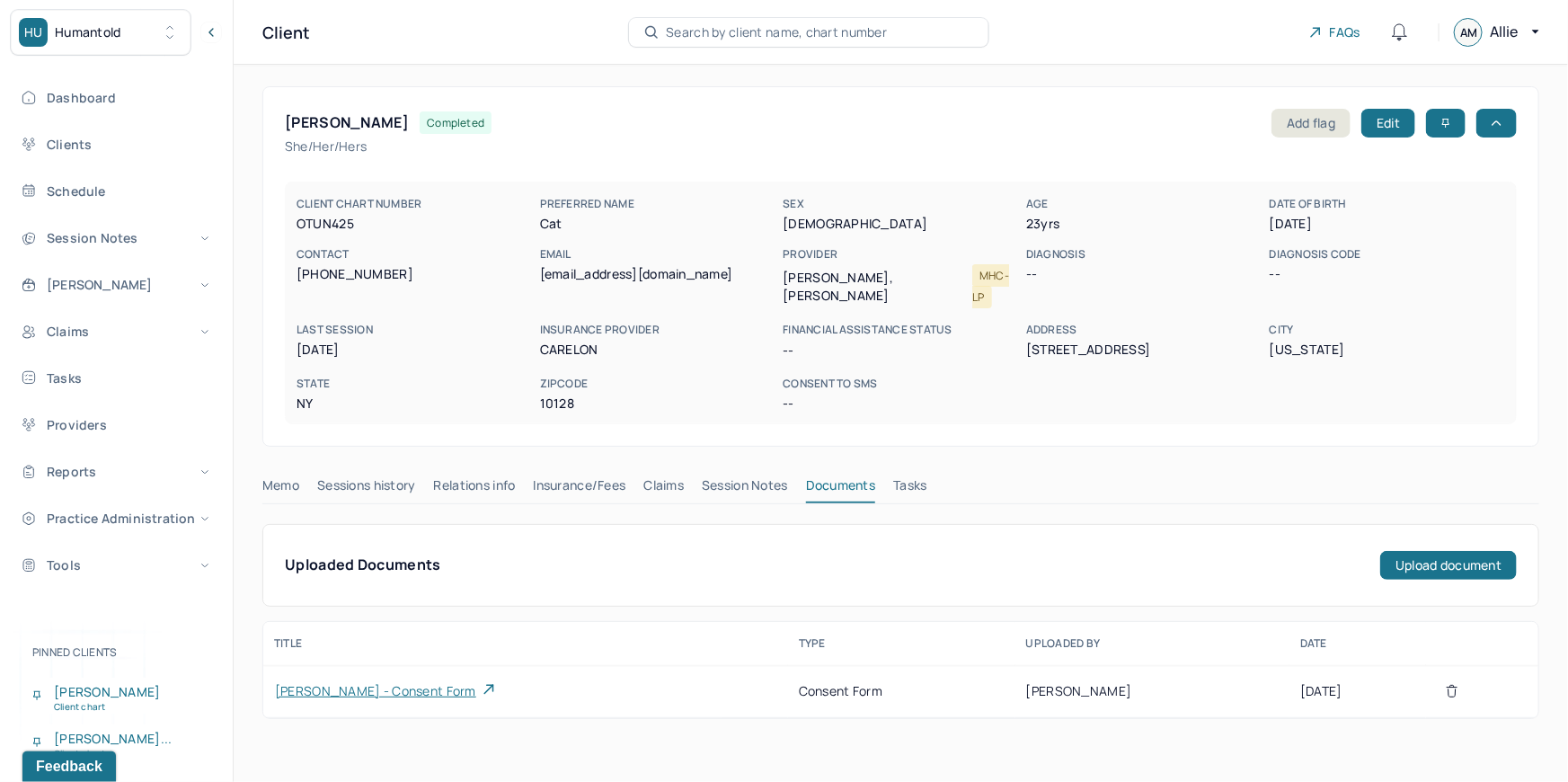 click on "[PERSON_NAME] - consent form" at bounding box center [376, 691] 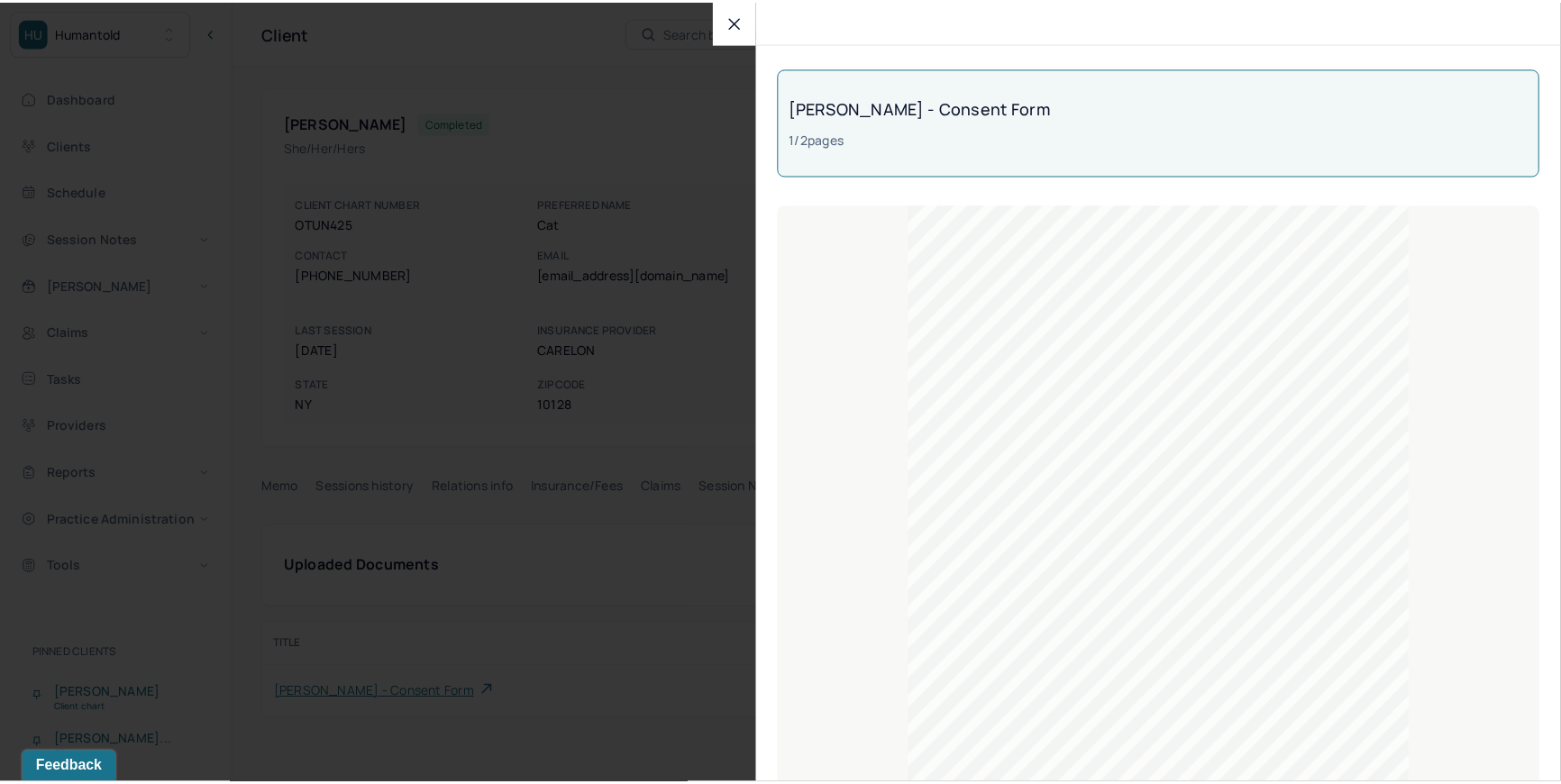 scroll, scrollTop: 0, scrollLeft: 0, axis: both 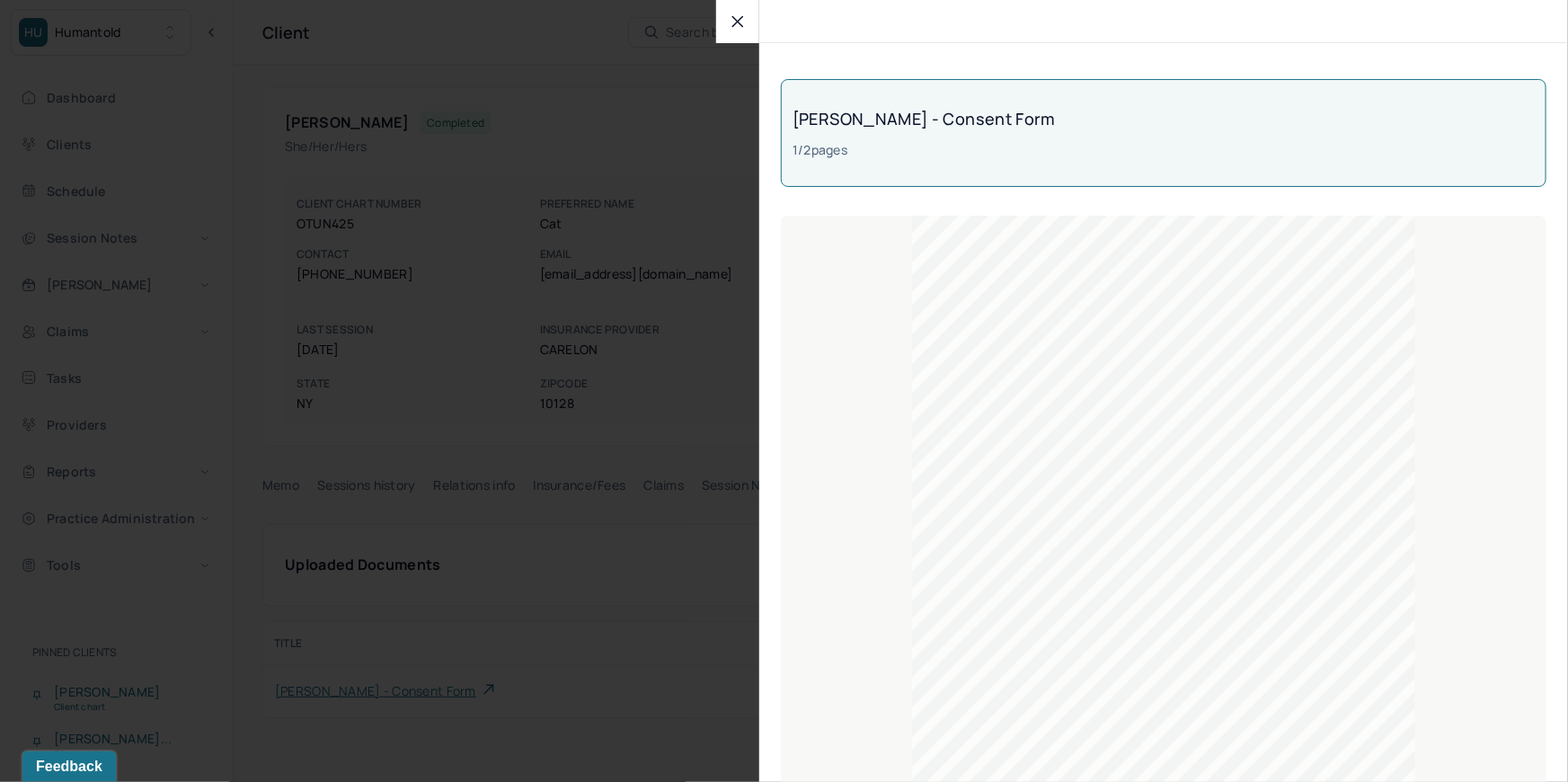 click 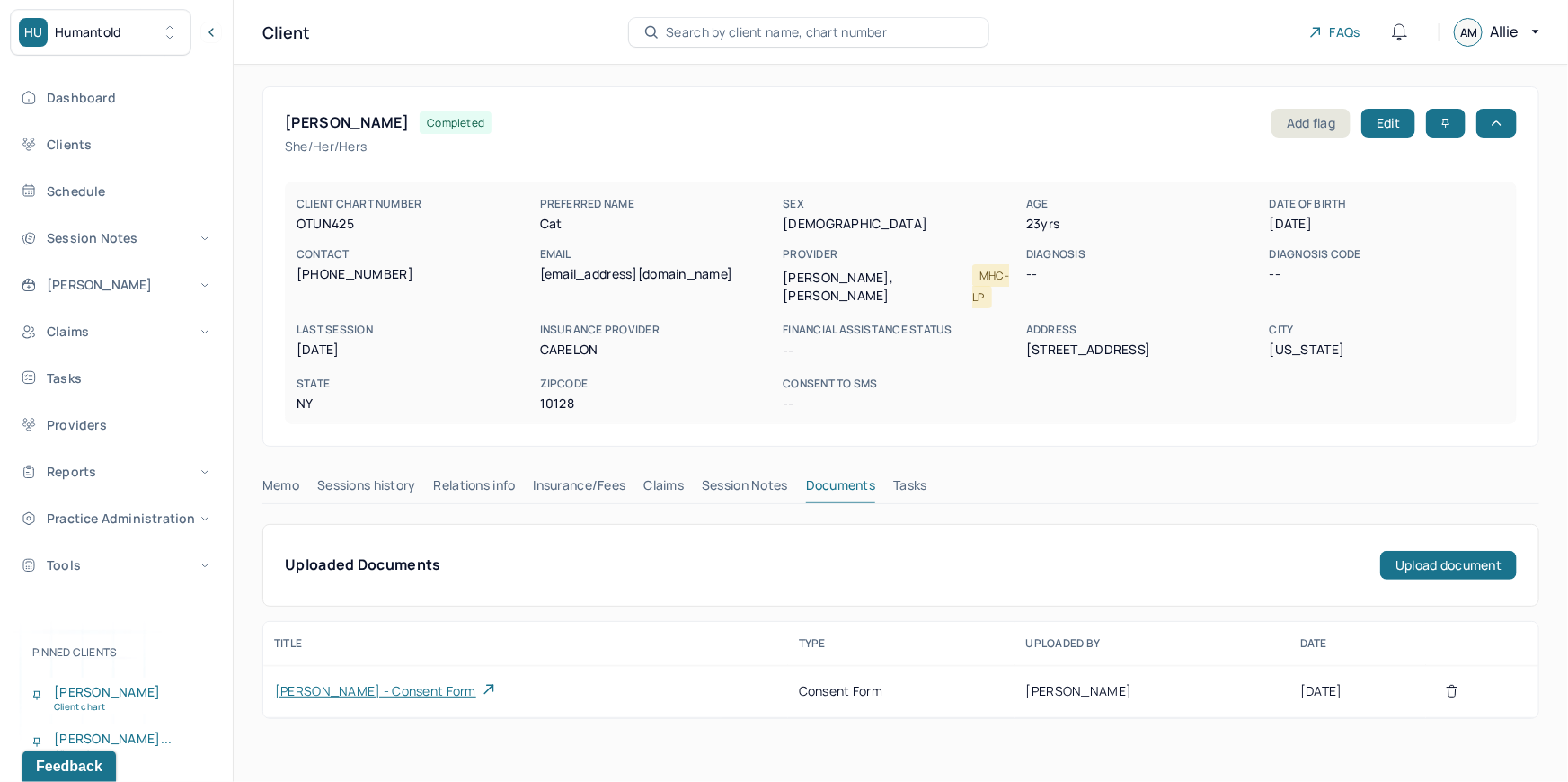 click on "Claims" at bounding box center [663, 489] 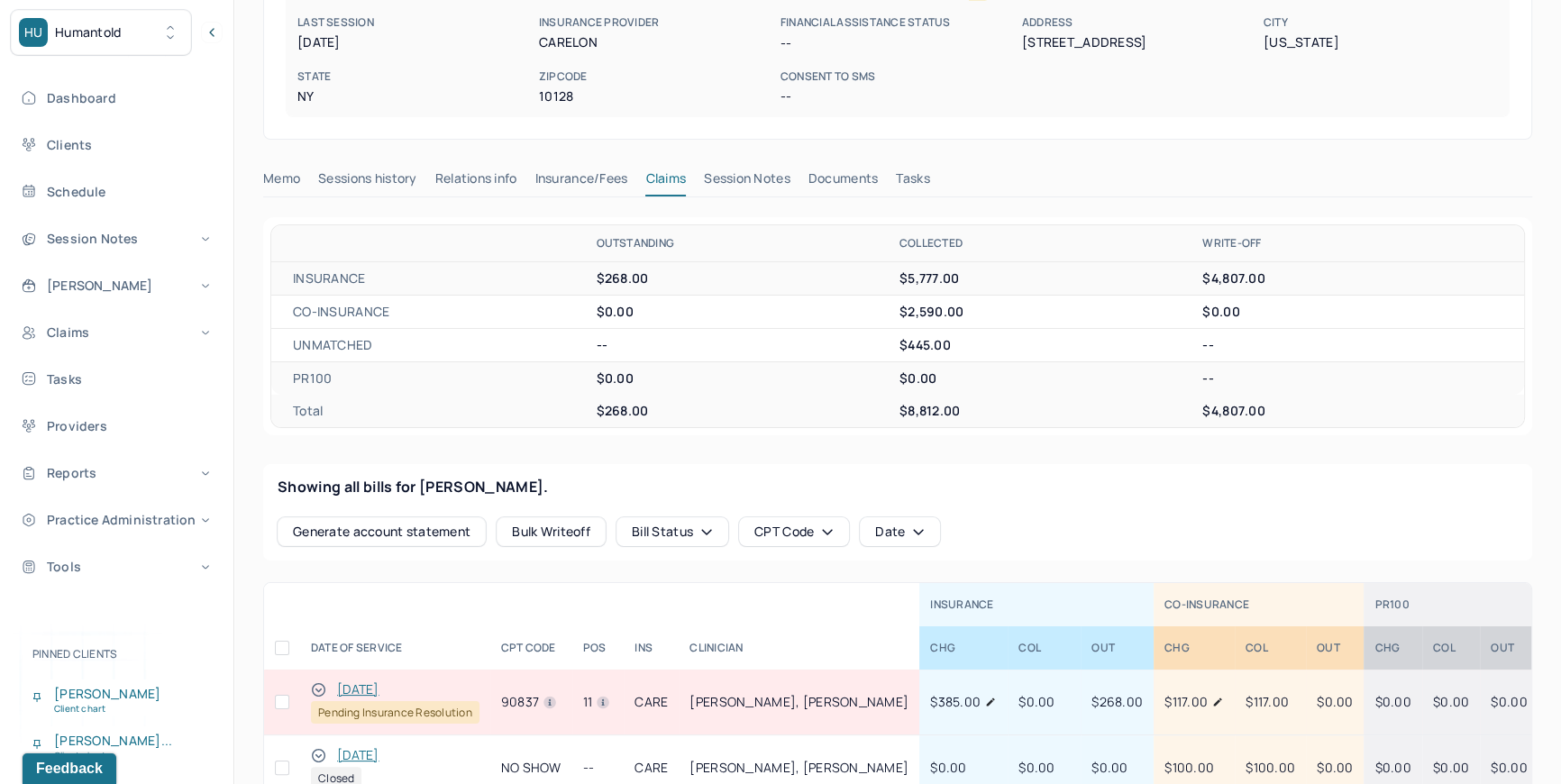 scroll, scrollTop: 491, scrollLeft: 0, axis: vertical 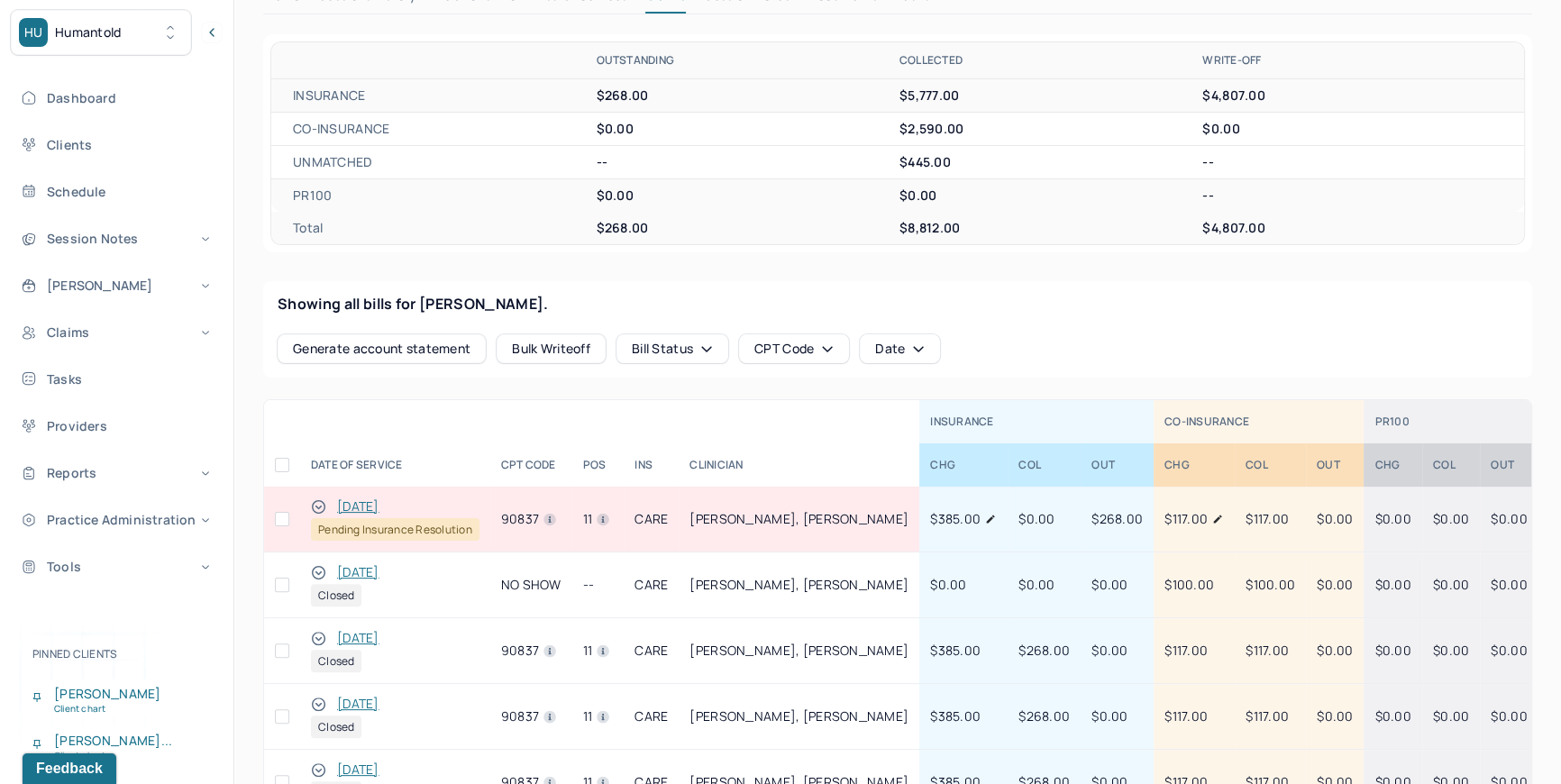 click 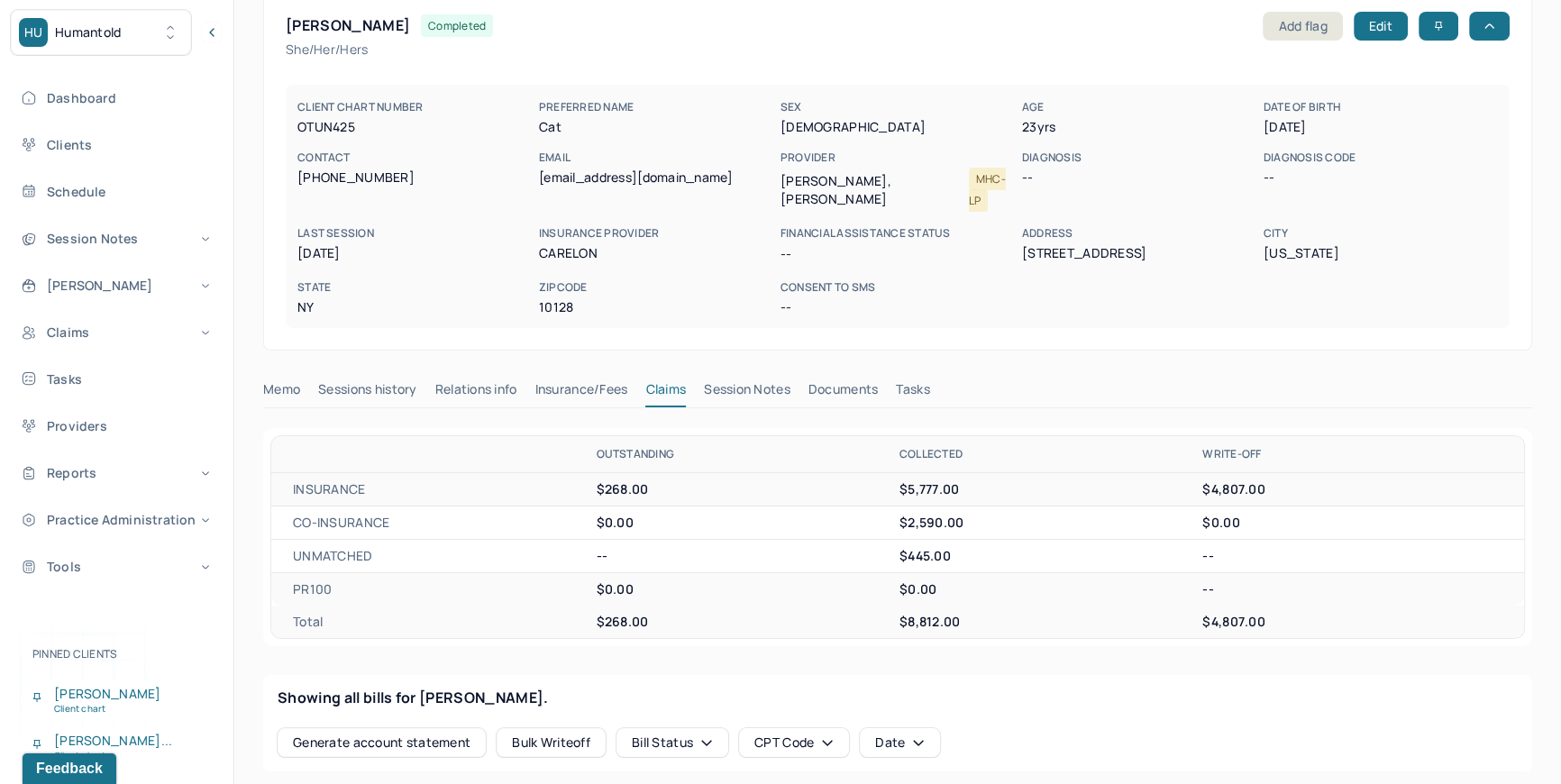 scroll, scrollTop: 0, scrollLeft: 0, axis: both 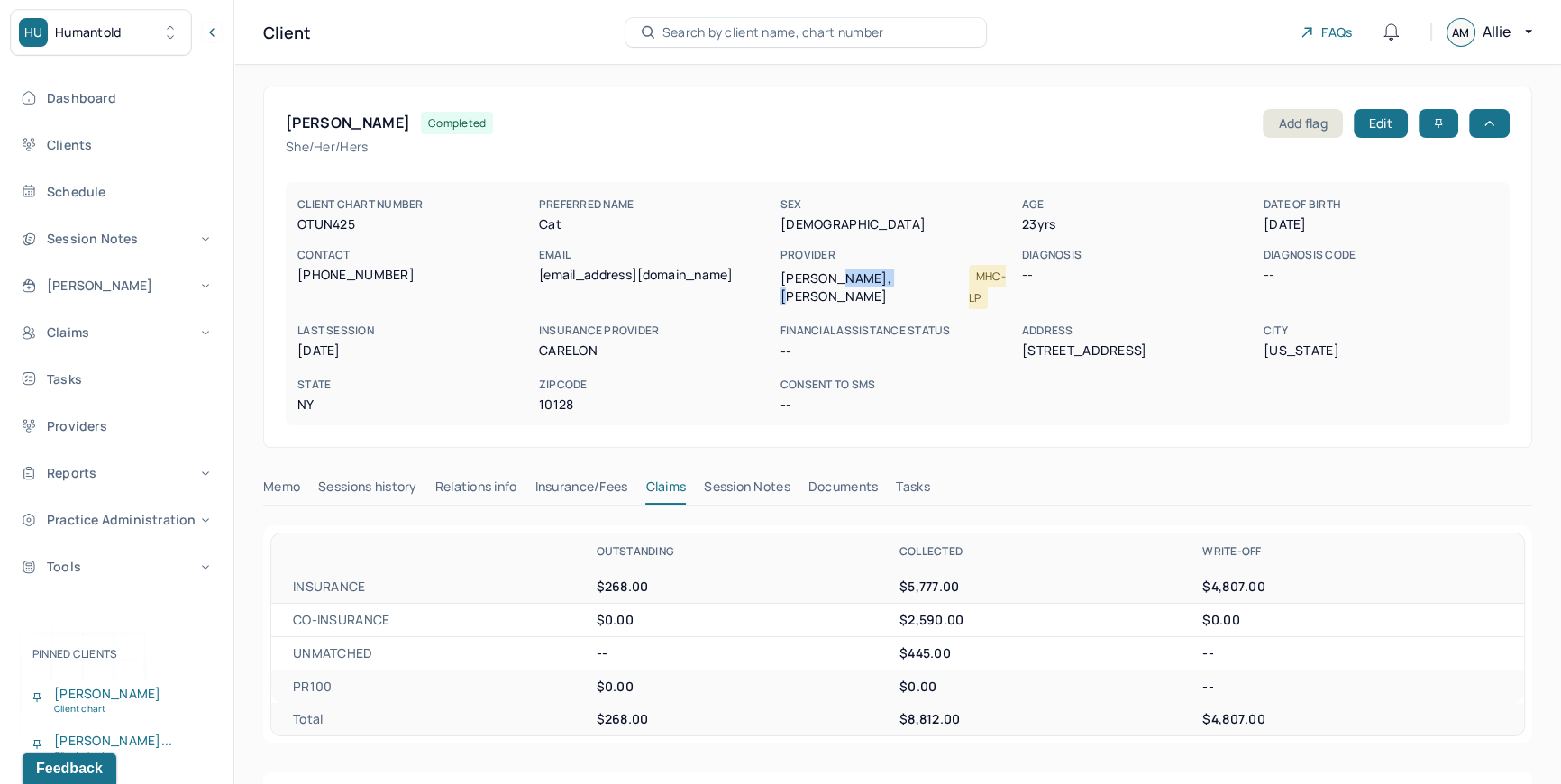 copy on "GULSANAM" 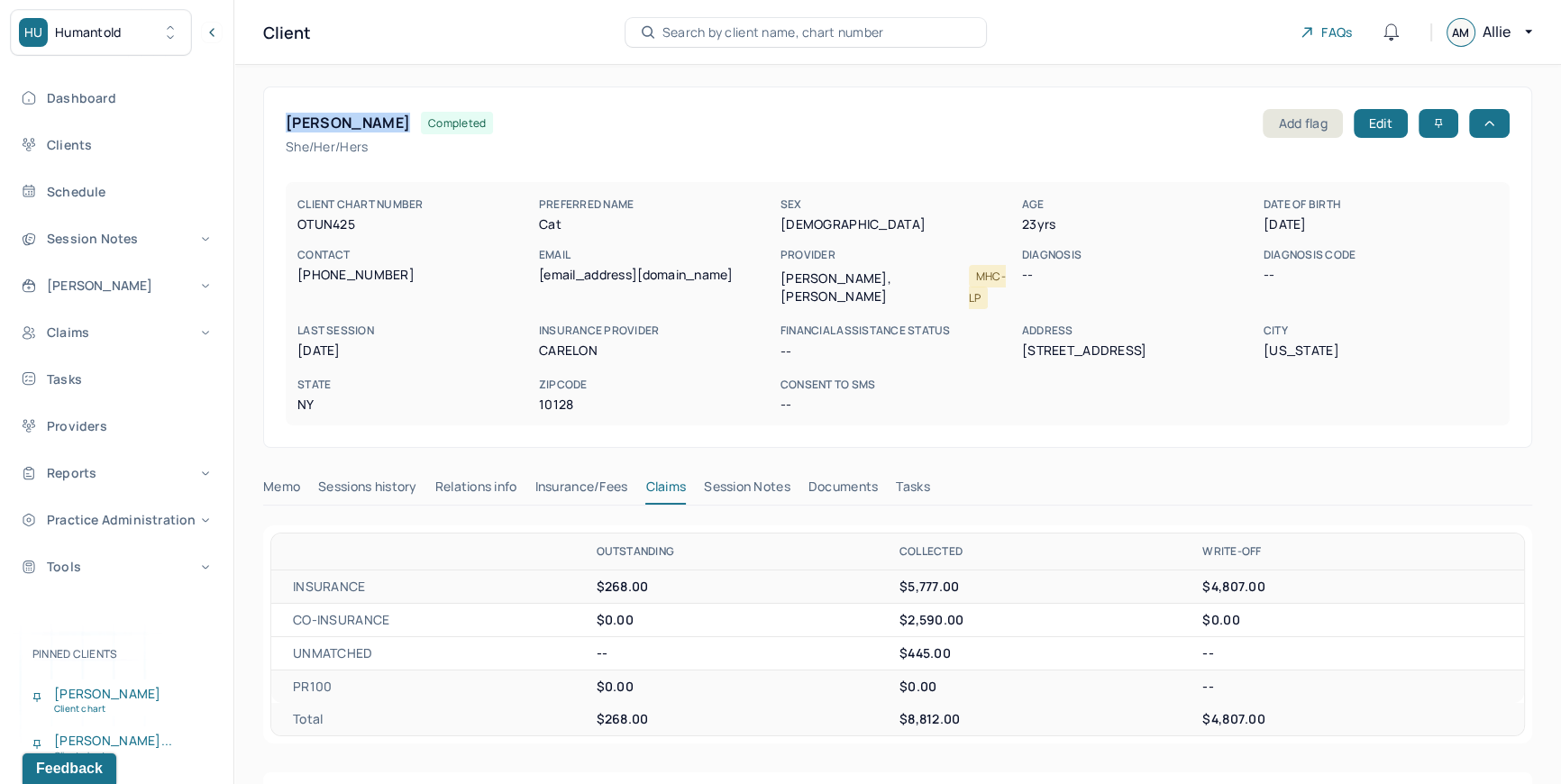 drag, startPoint x: 287, startPoint y: 120, endPoint x: 450, endPoint y: 123, distance: 163.02761 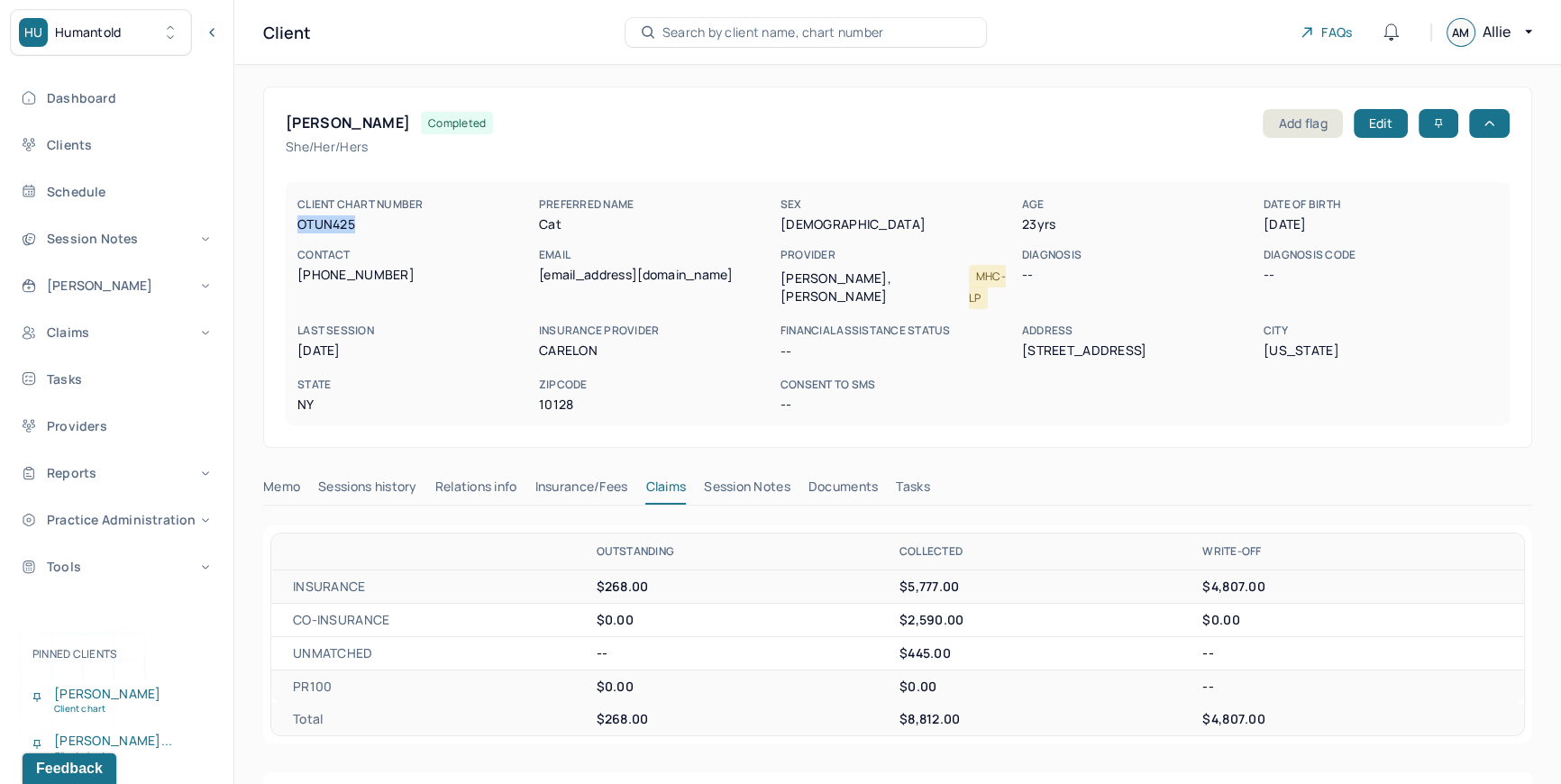 copy on "OTUN425" 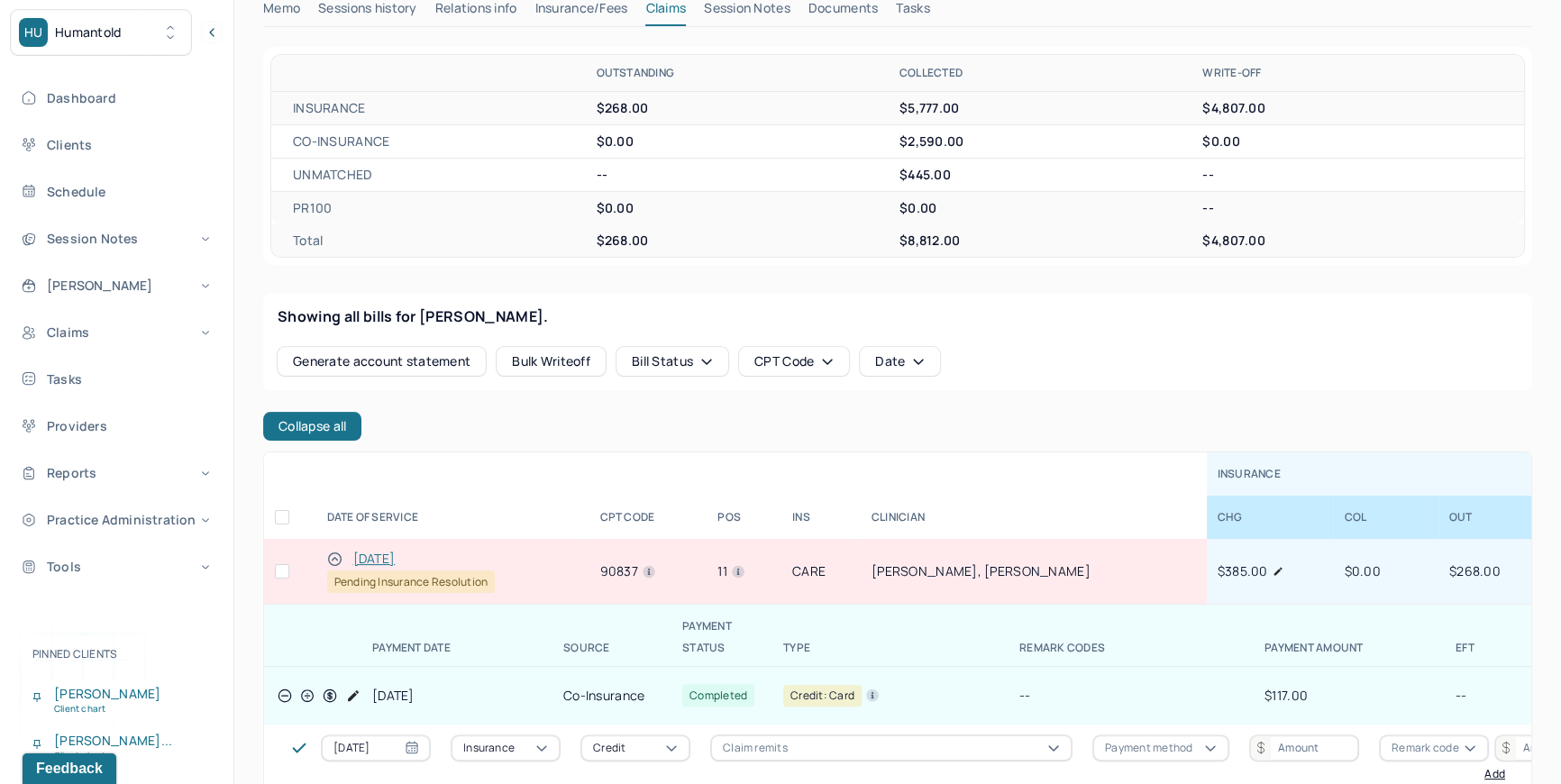 scroll, scrollTop: 491, scrollLeft: 0, axis: vertical 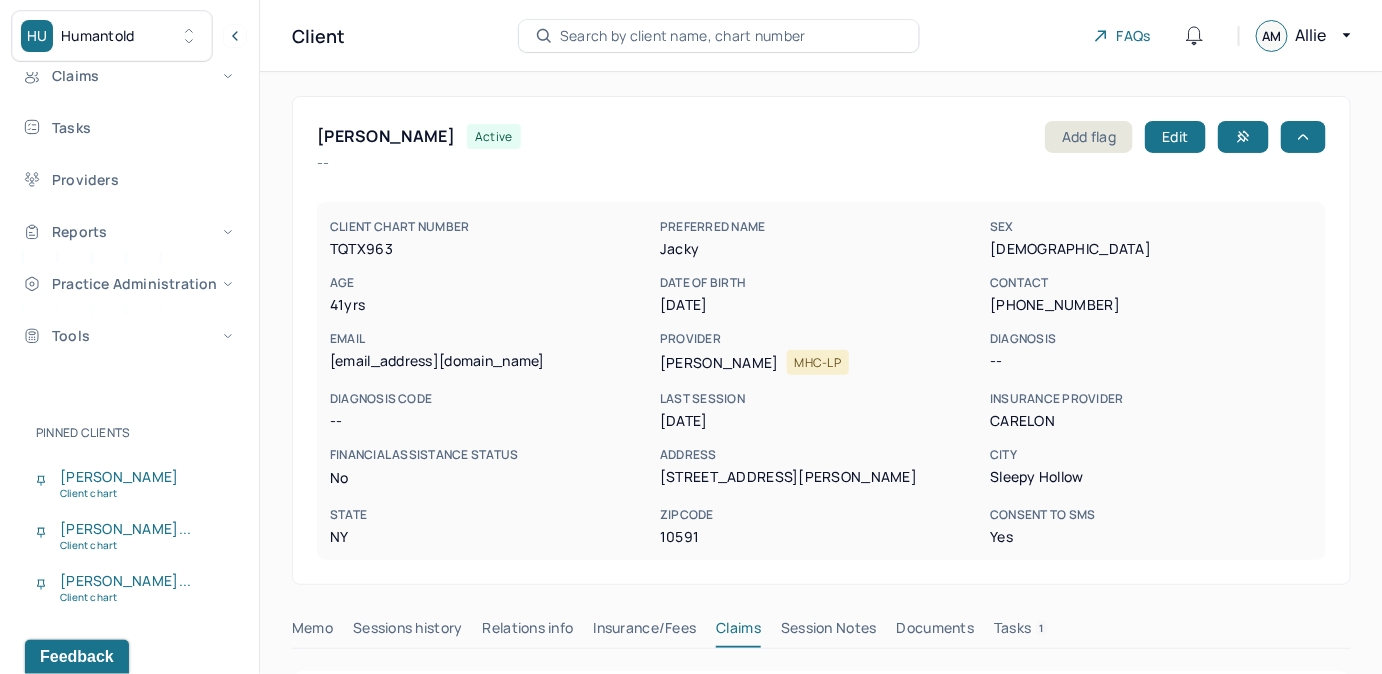 click on "Search by client name, chart number" at bounding box center (683, 36) 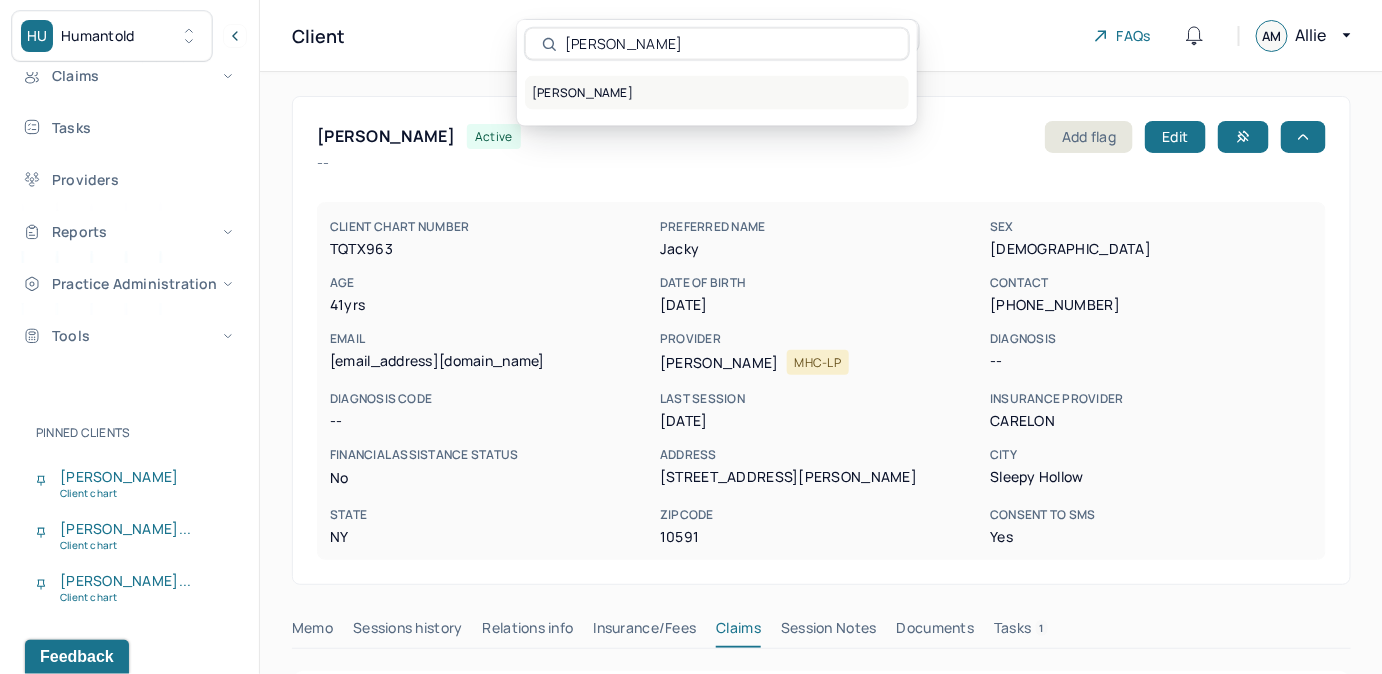 type on "zach gol" 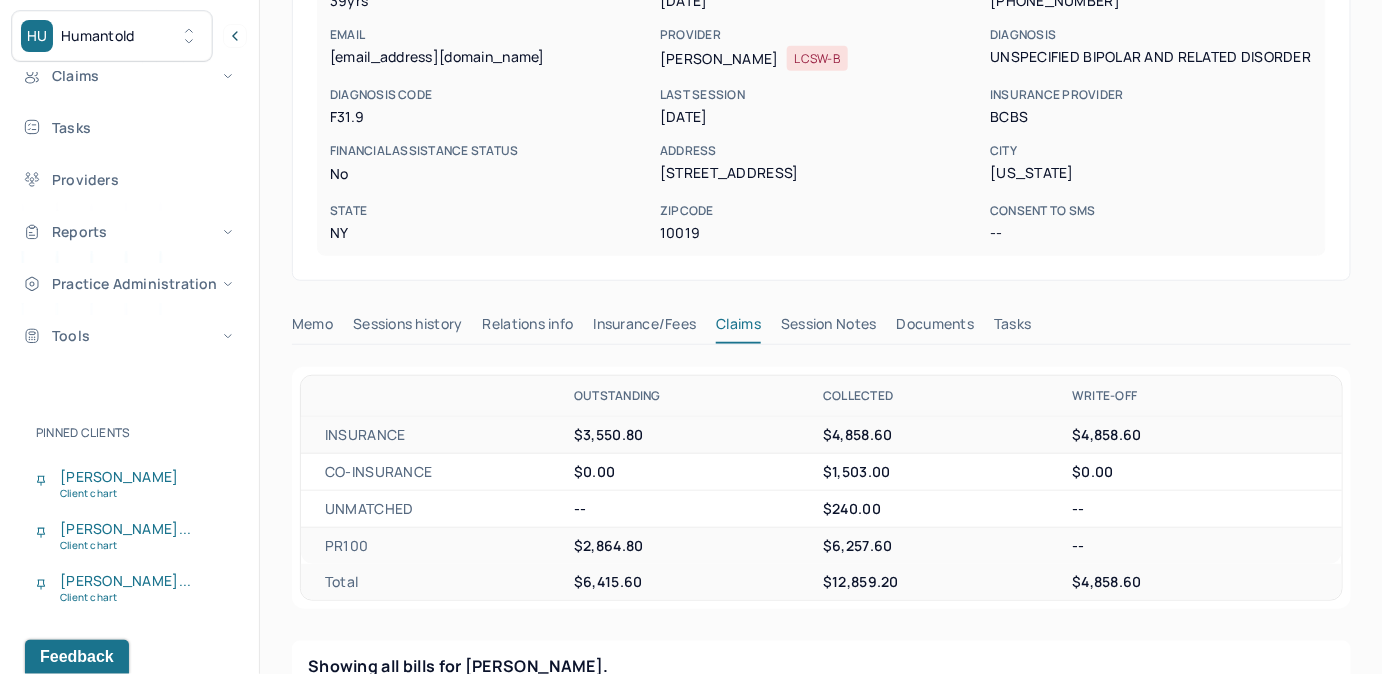 scroll, scrollTop: 272, scrollLeft: 0, axis: vertical 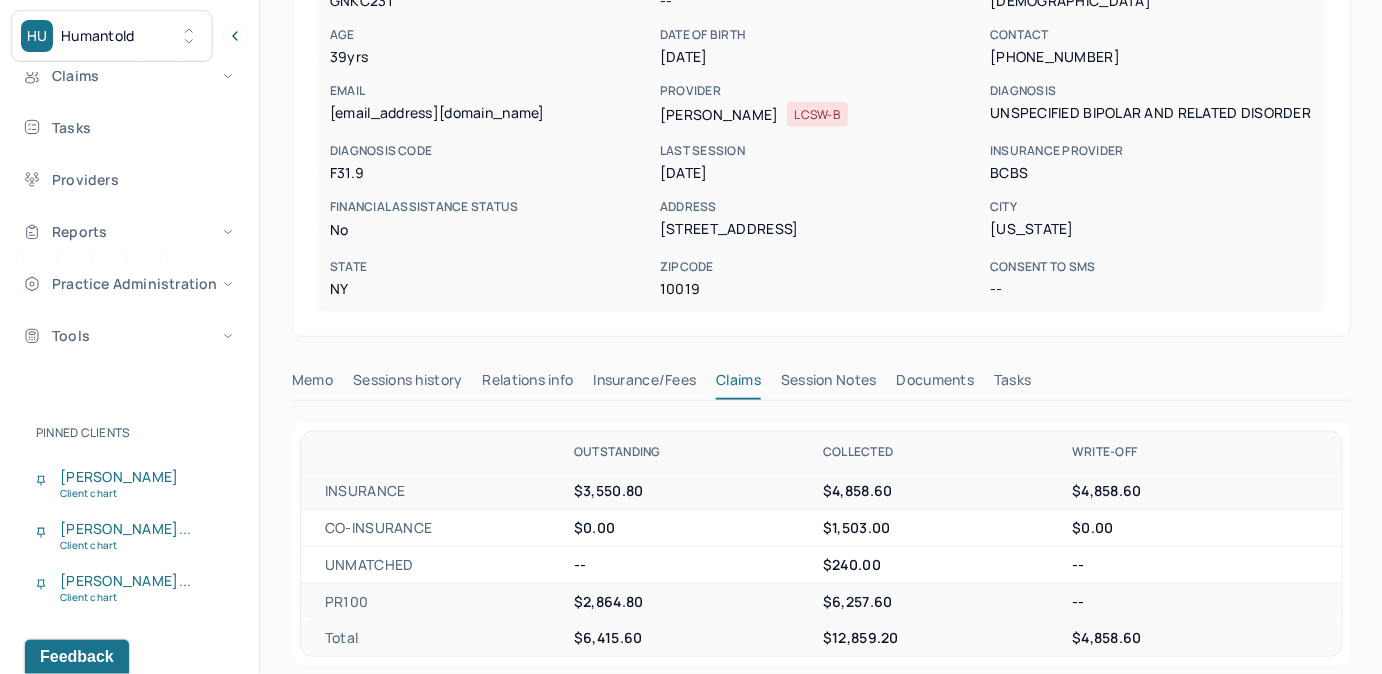 click on "Insurance/Fees" at bounding box center (645, 384) 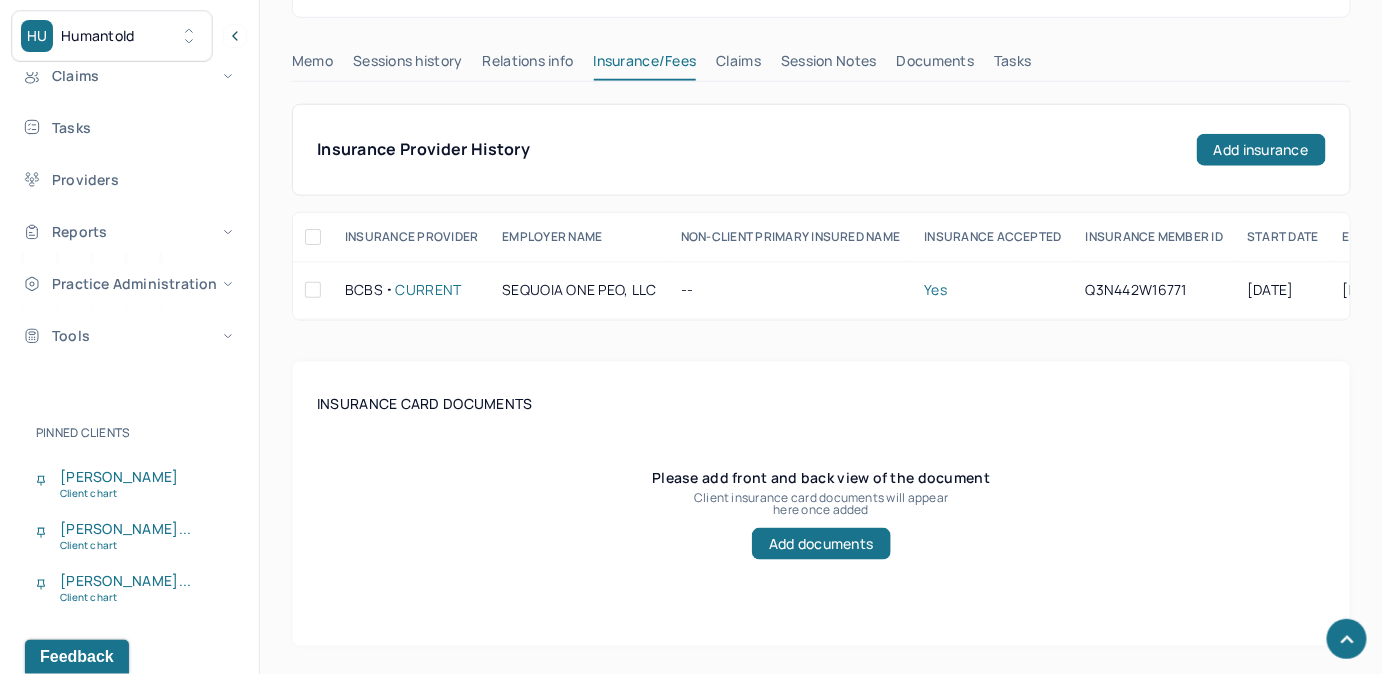 scroll, scrollTop: 590, scrollLeft: 0, axis: vertical 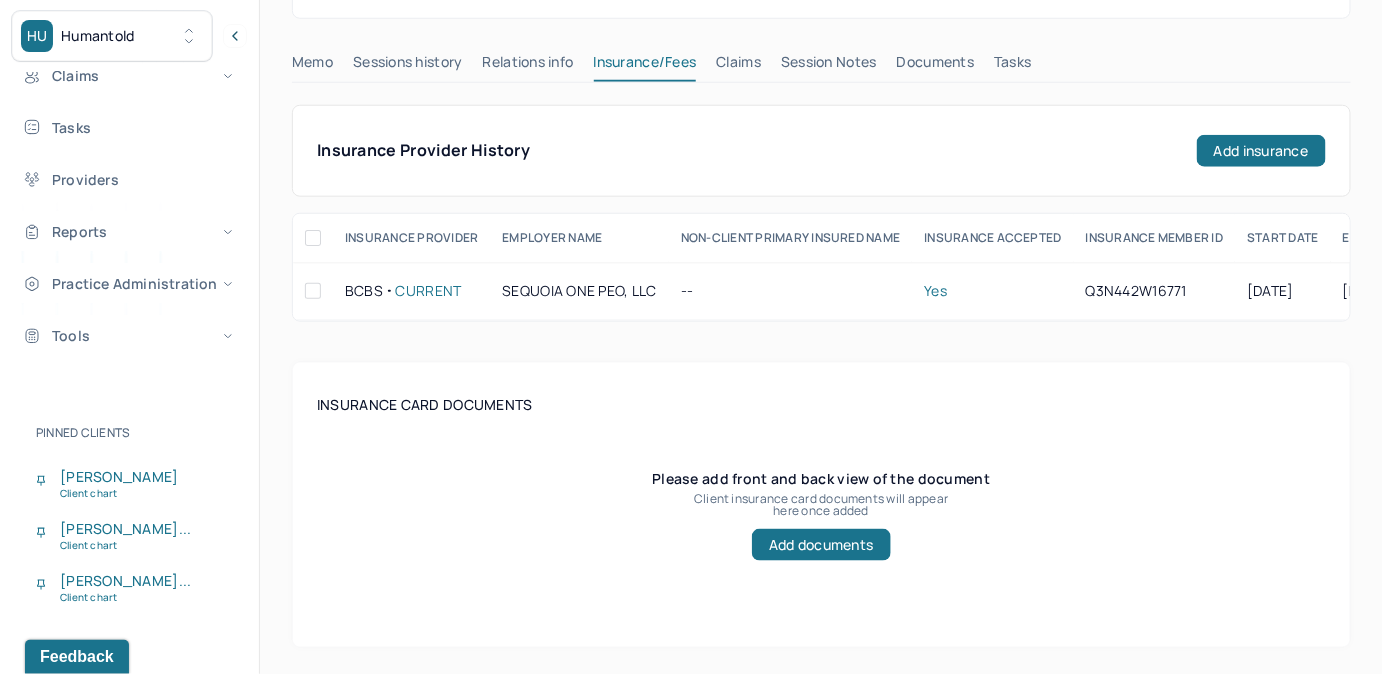 click on "Claims" at bounding box center [738, 66] 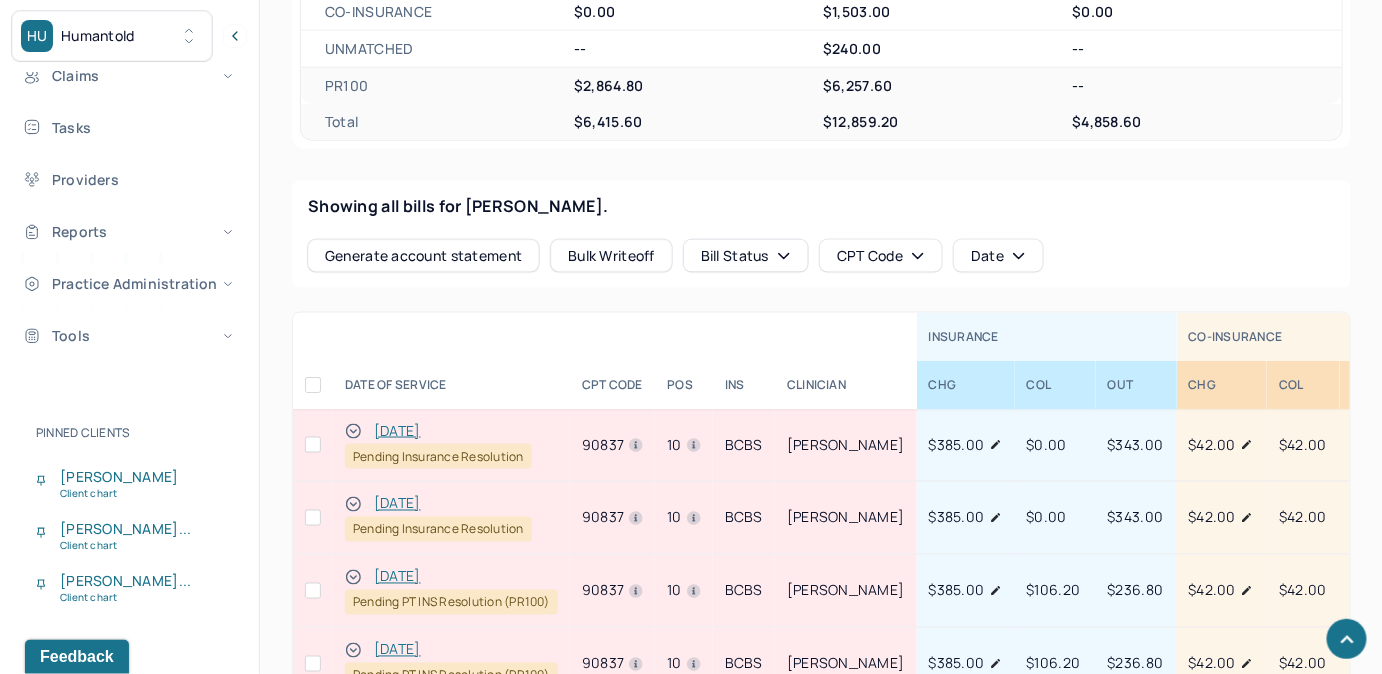 scroll, scrollTop: 863, scrollLeft: 0, axis: vertical 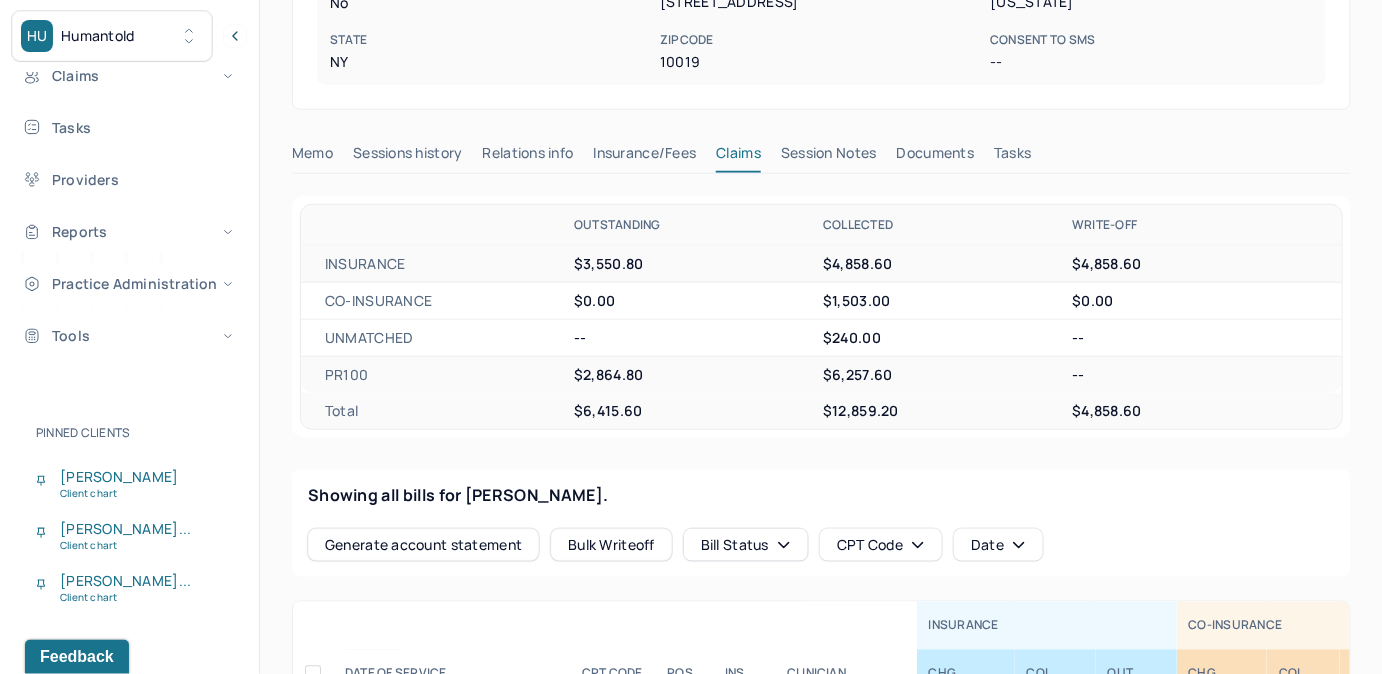 click on "Insurance/Fees" at bounding box center [645, 157] 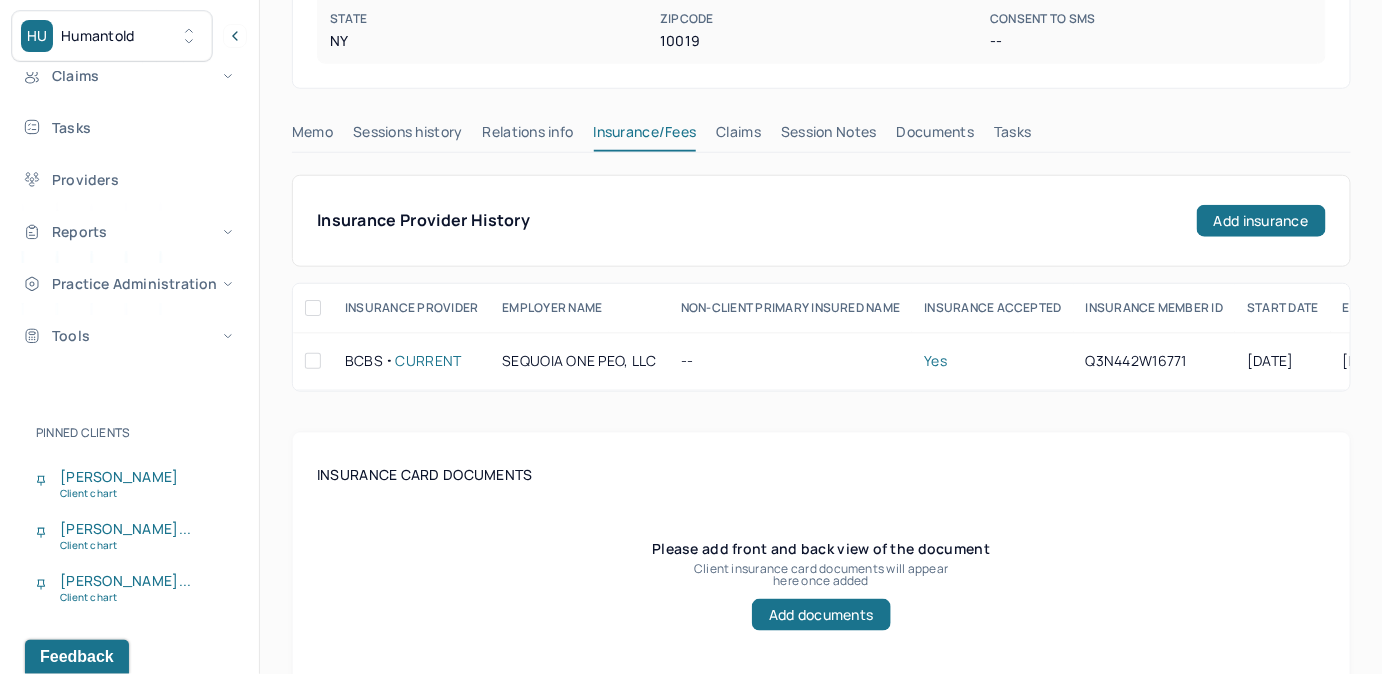 scroll, scrollTop: 499, scrollLeft: 0, axis: vertical 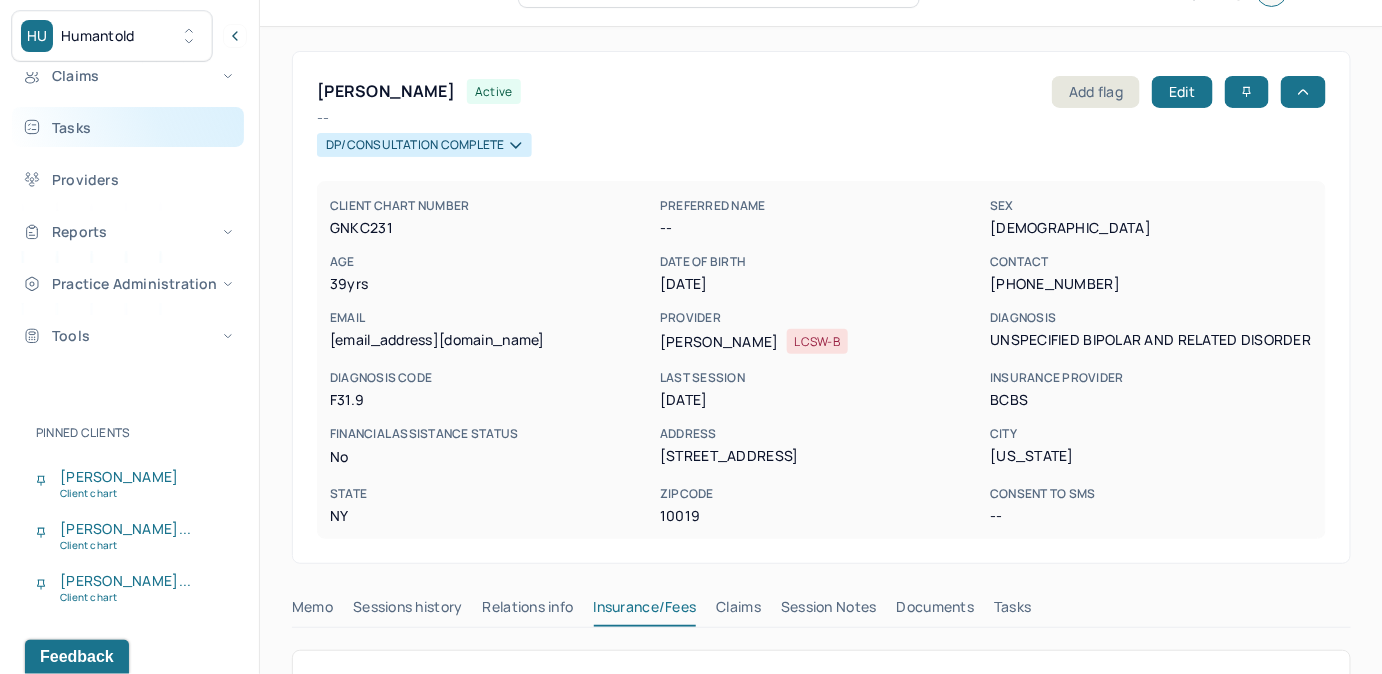 click on "Tasks" at bounding box center (128, 127) 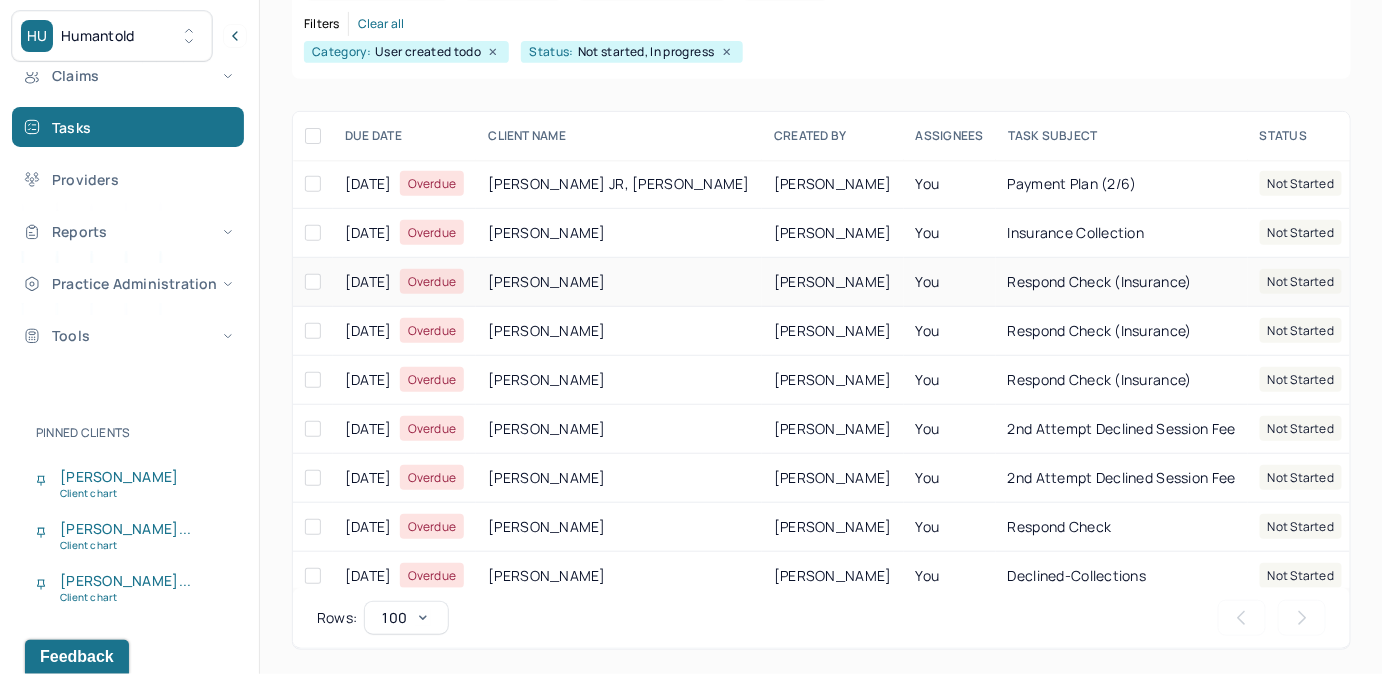 scroll, scrollTop: 256, scrollLeft: 0, axis: vertical 